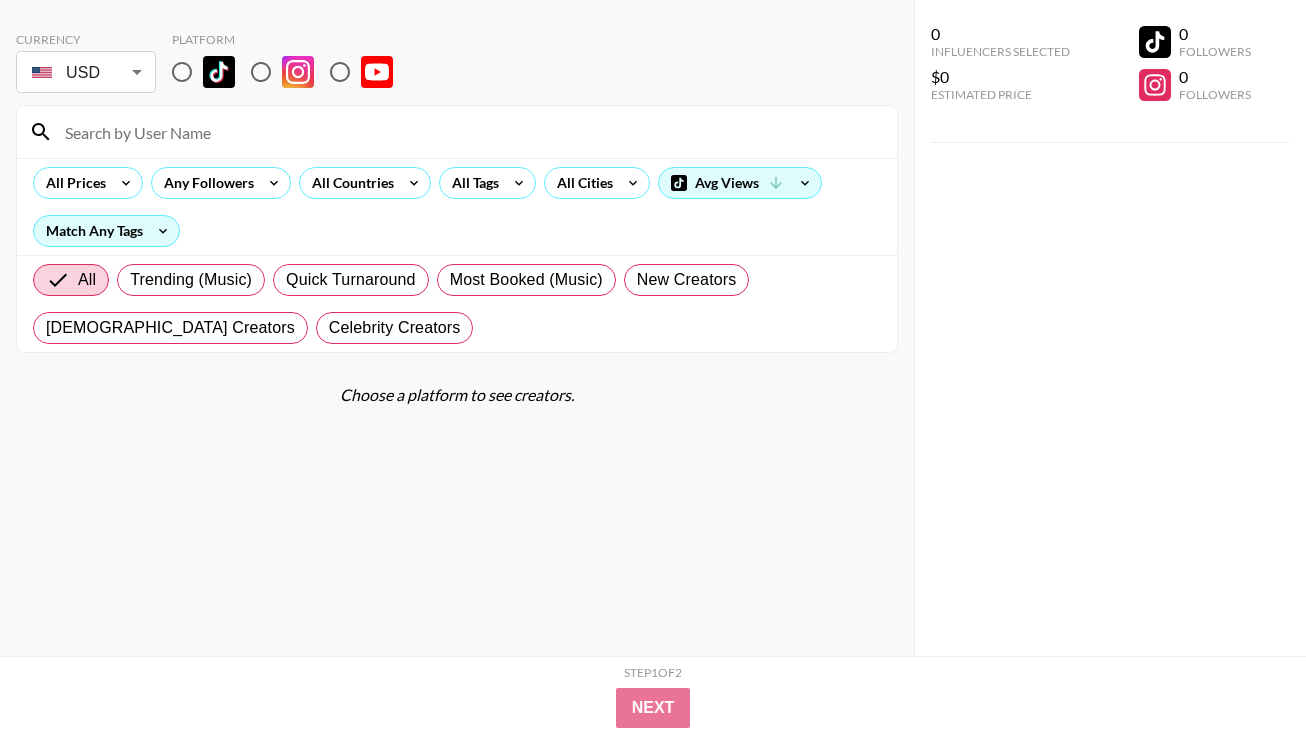 scroll, scrollTop: 0, scrollLeft: 0, axis: both 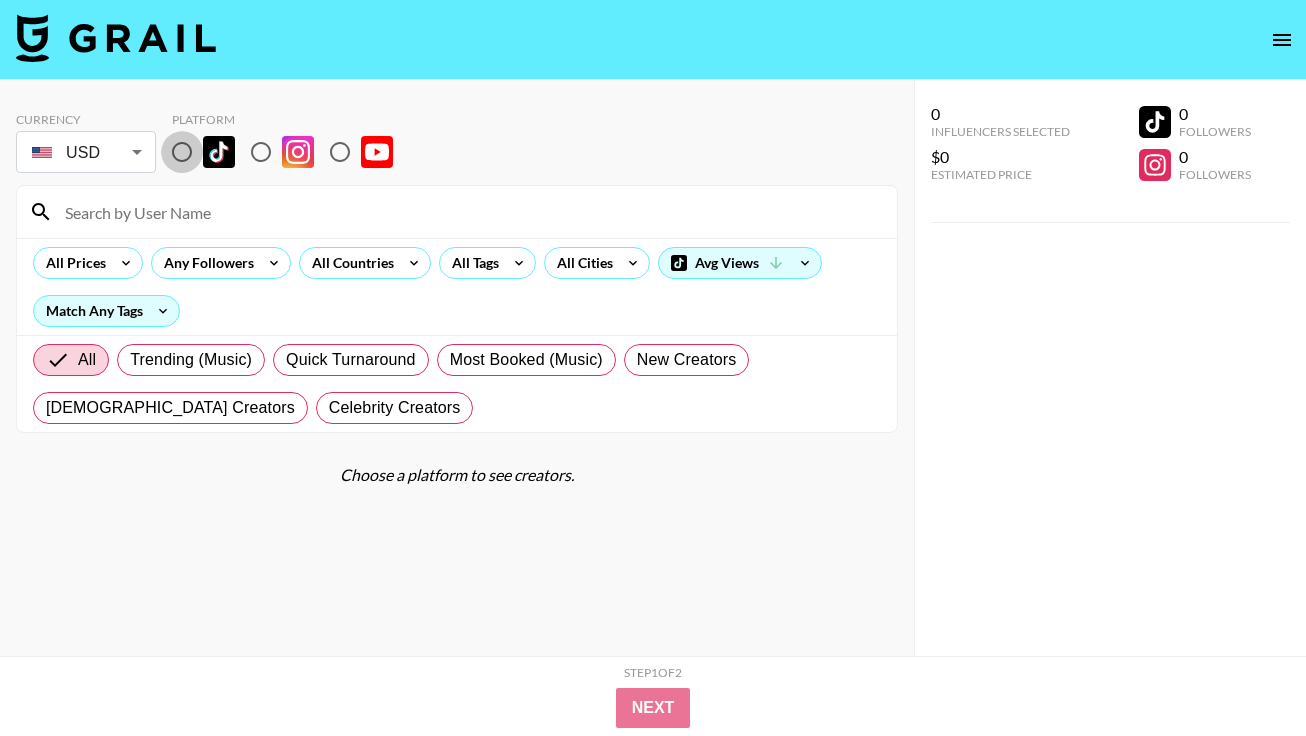 click at bounding box center (182, 152) 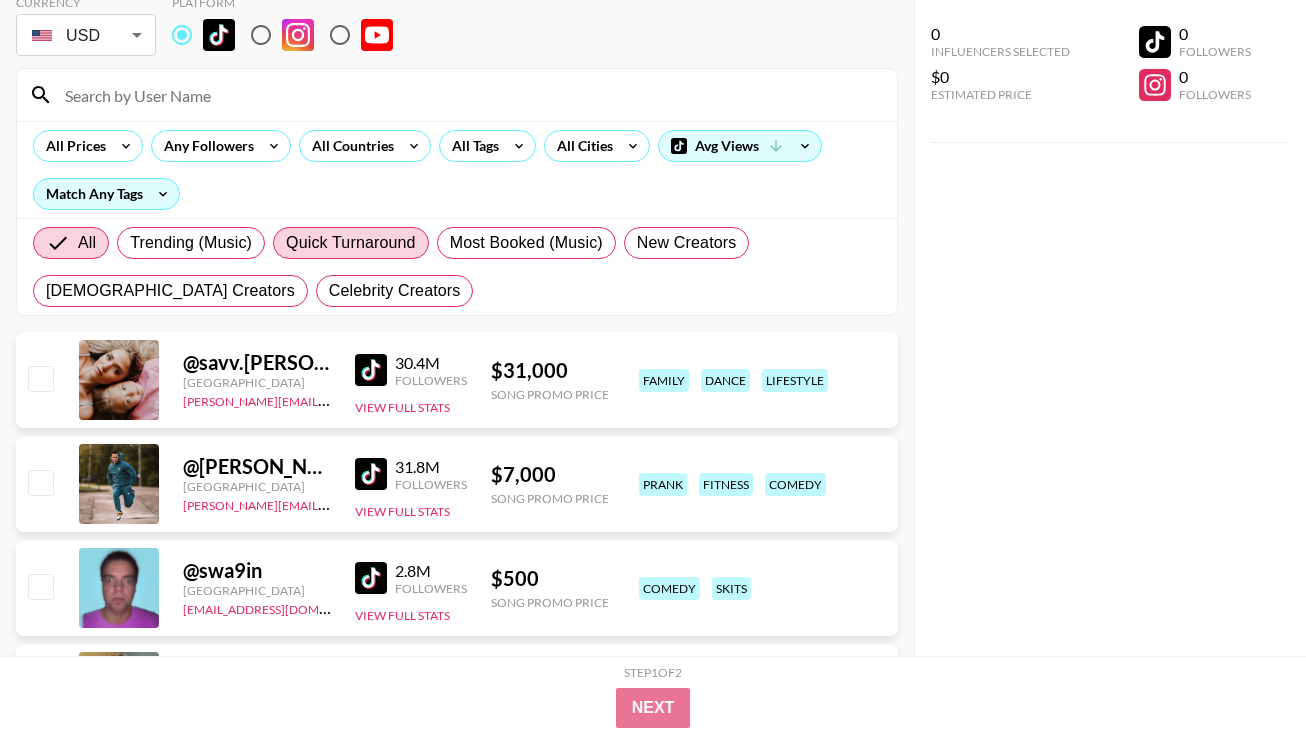 scroll, scrollTop: 22, scrollLeft: 0, axis: vertical 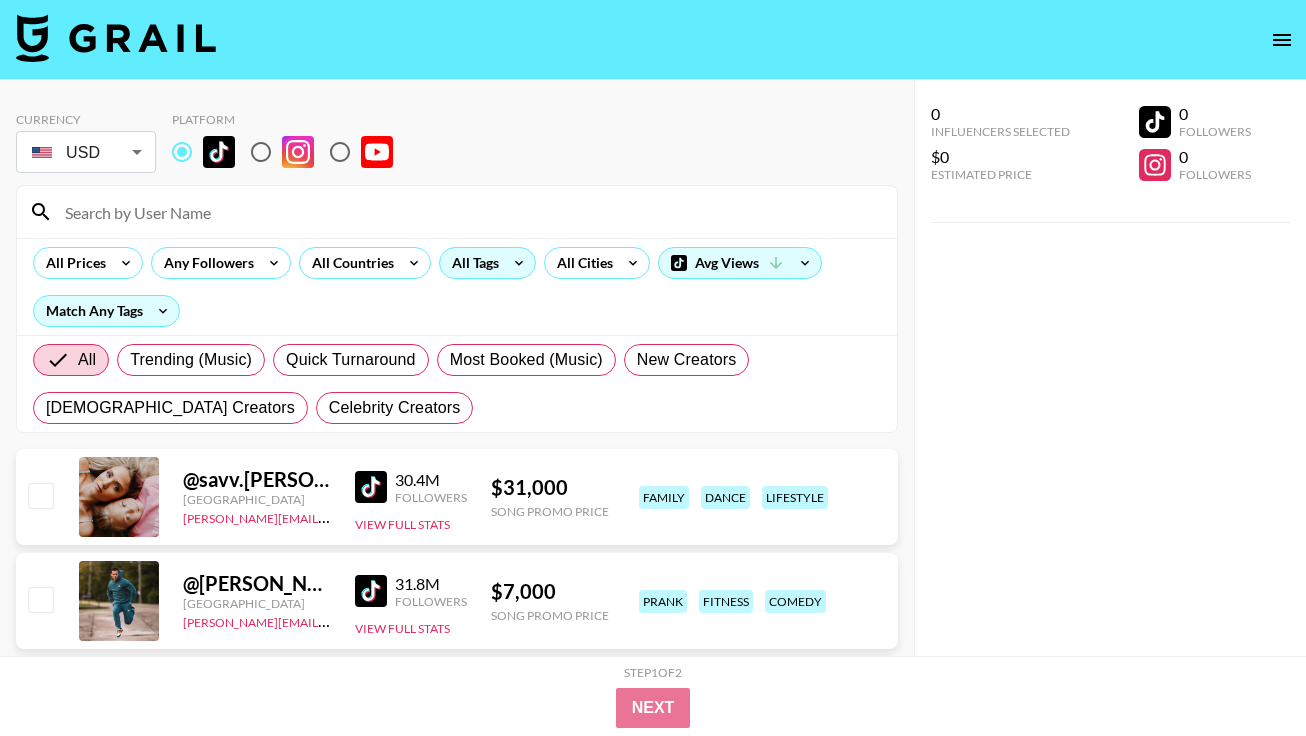 click 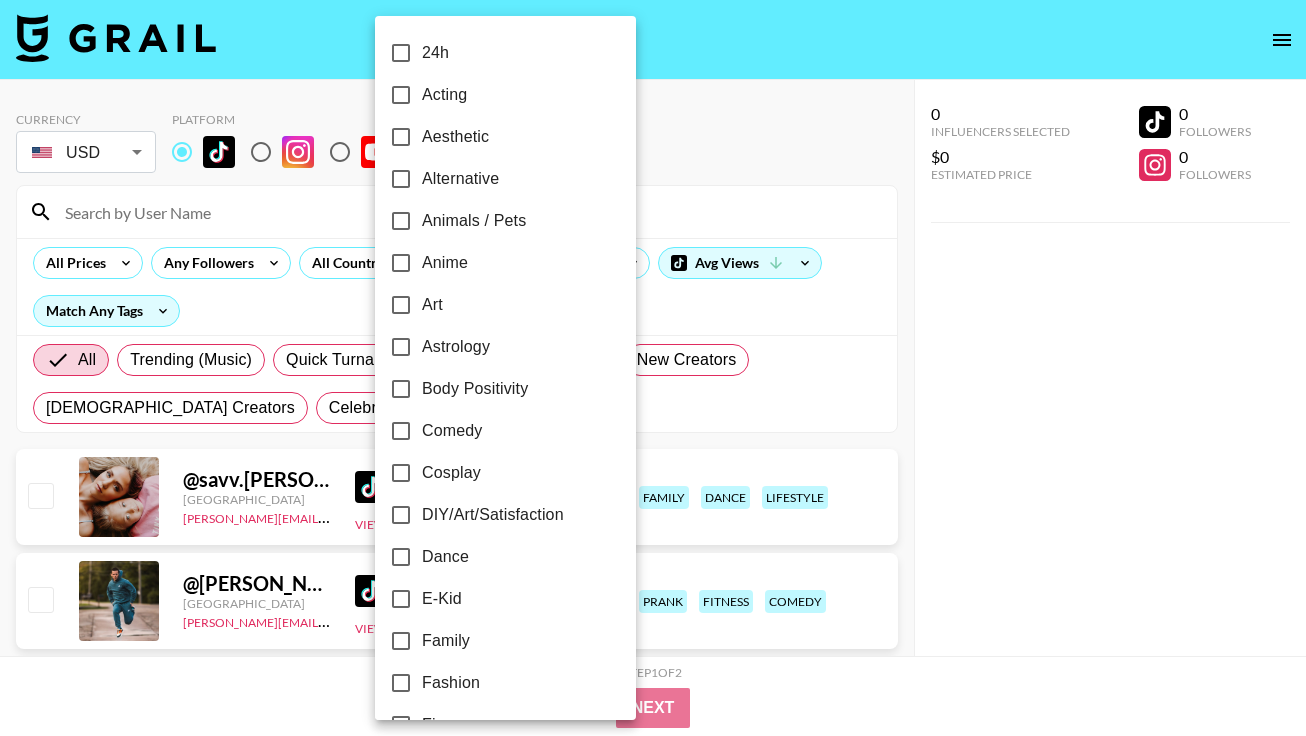 scroll, scrollTop: 419, scrollLeft: 0, axis: vertical 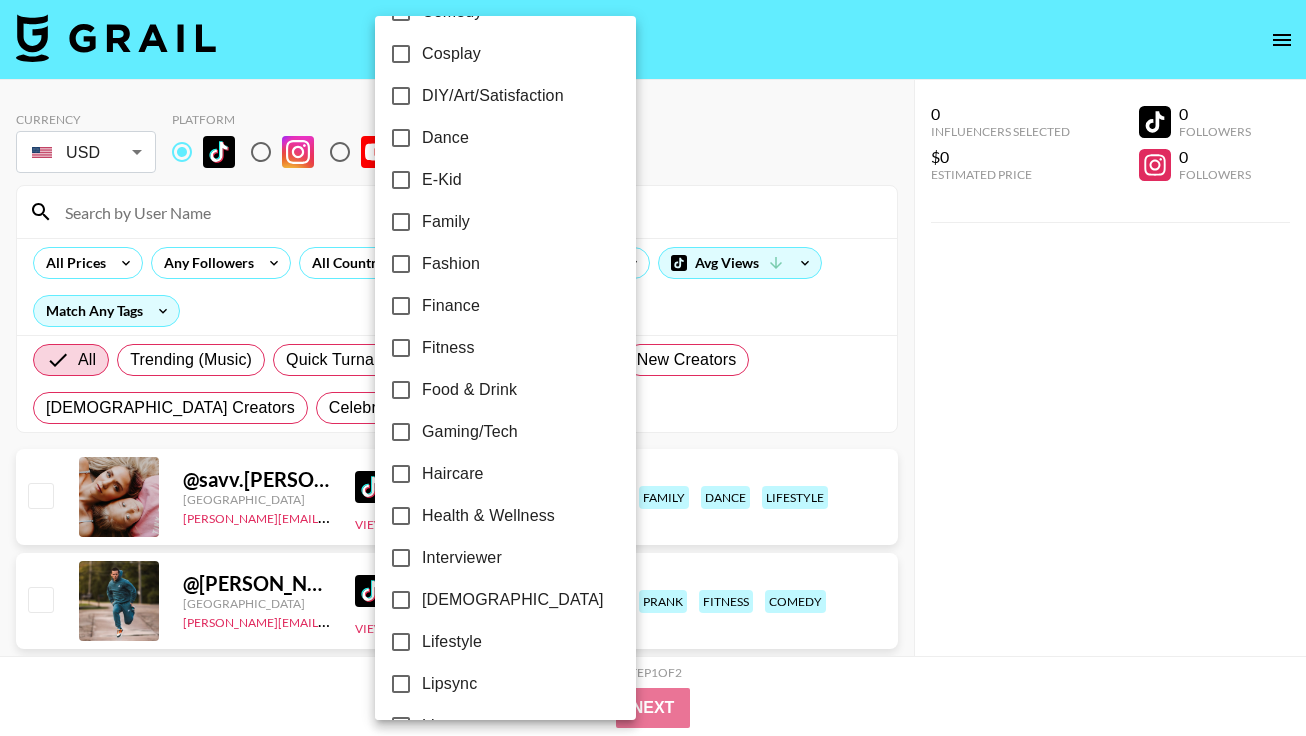 click on "Fashion" at bounding box center (401, 264) 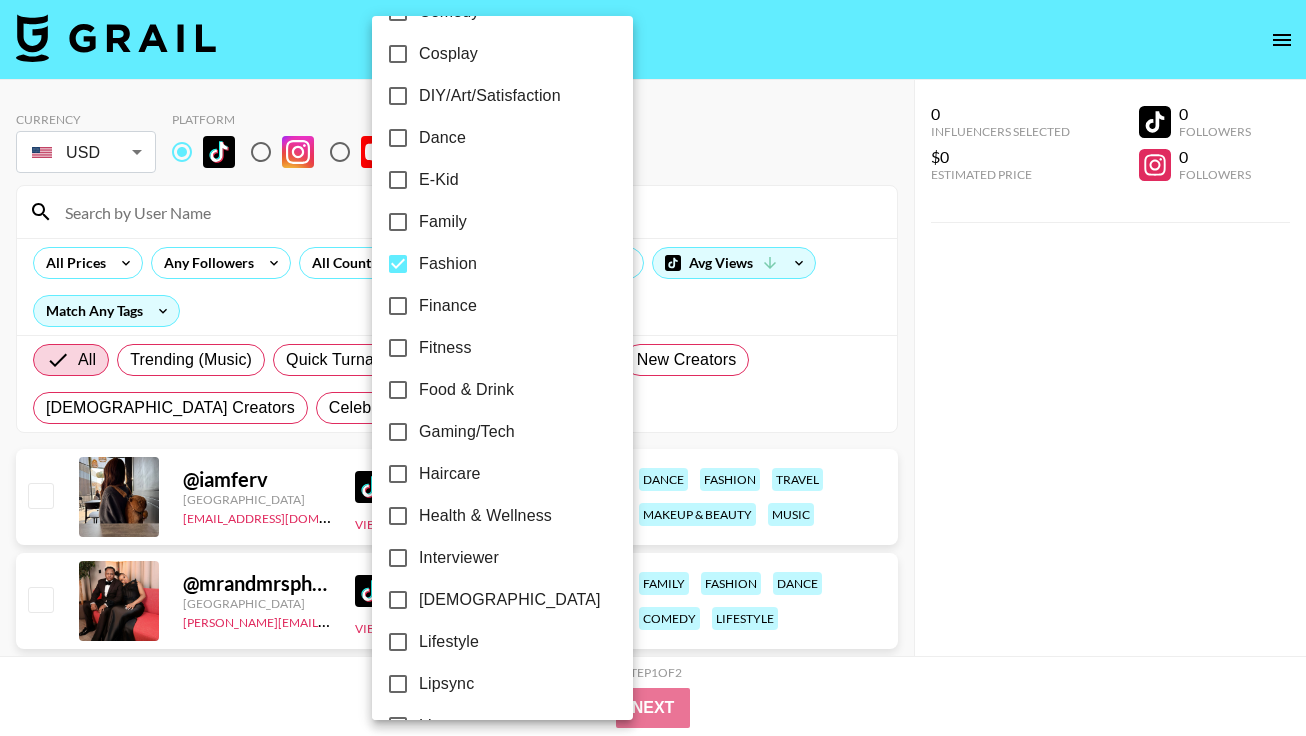 click at bounding box center (653, 368) 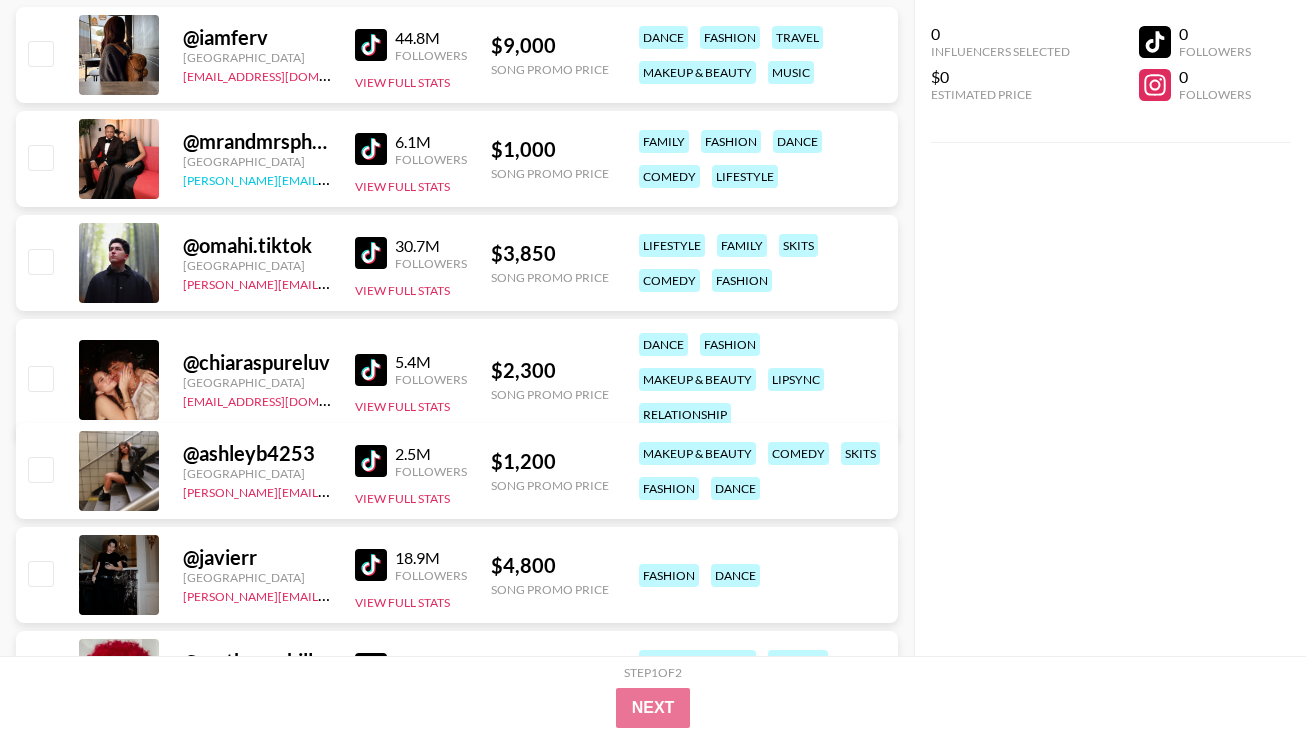 scroll, scrollTop: 0, scrollLeft: 0, axis: both 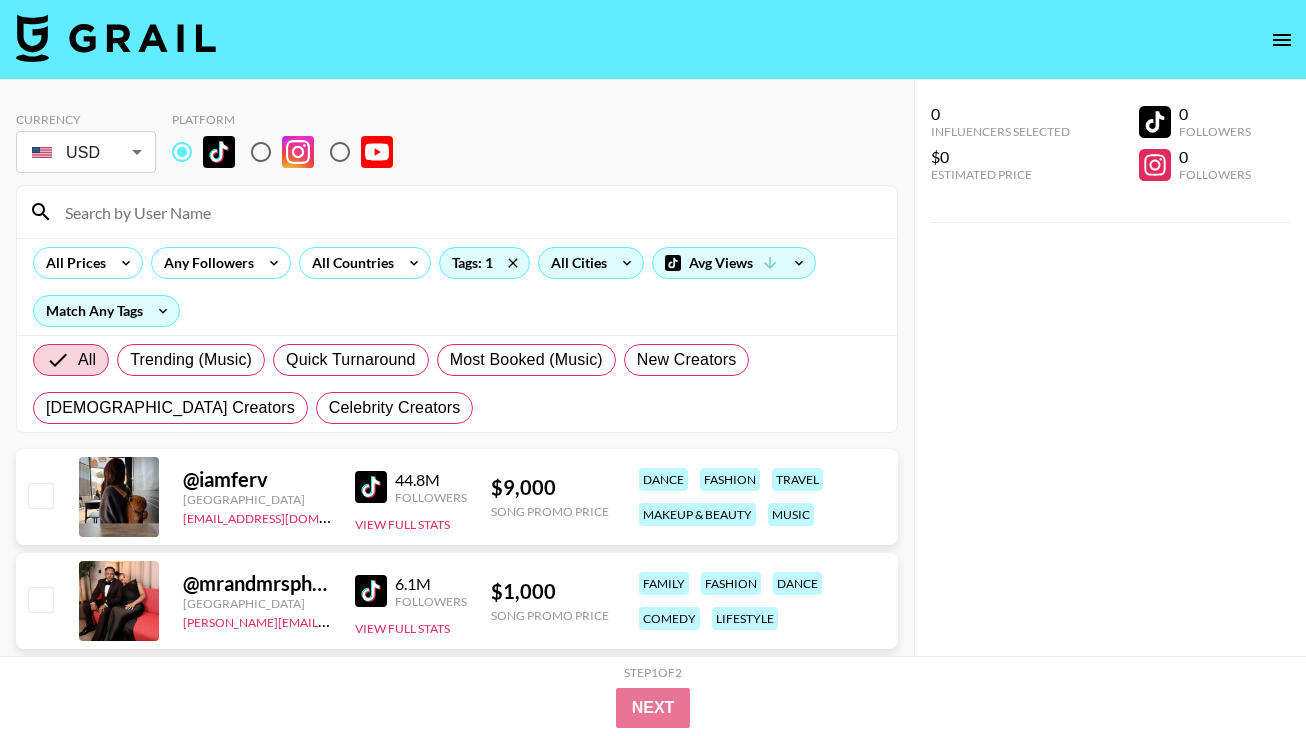 click on "All Cities" at bounding box center [575, 263] 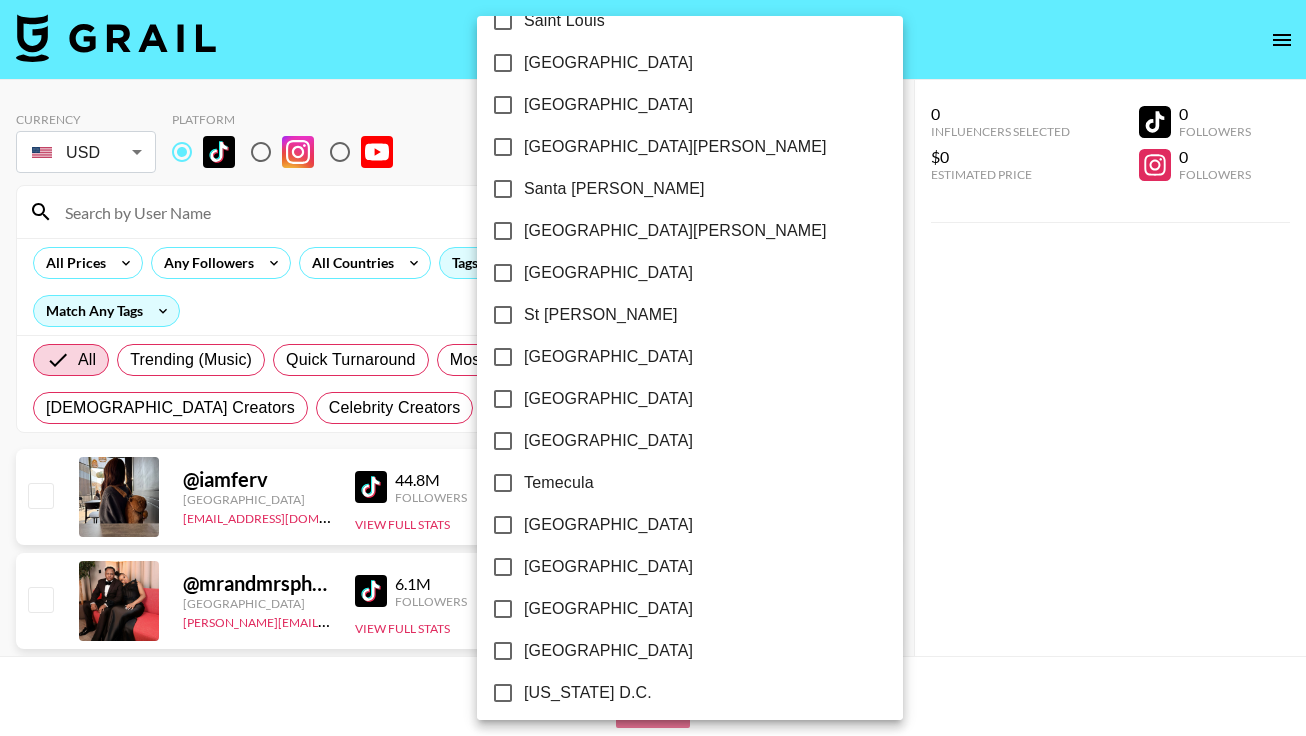 scroll, scrollTop: 2898, scrollLeft: 0, axis: vertical 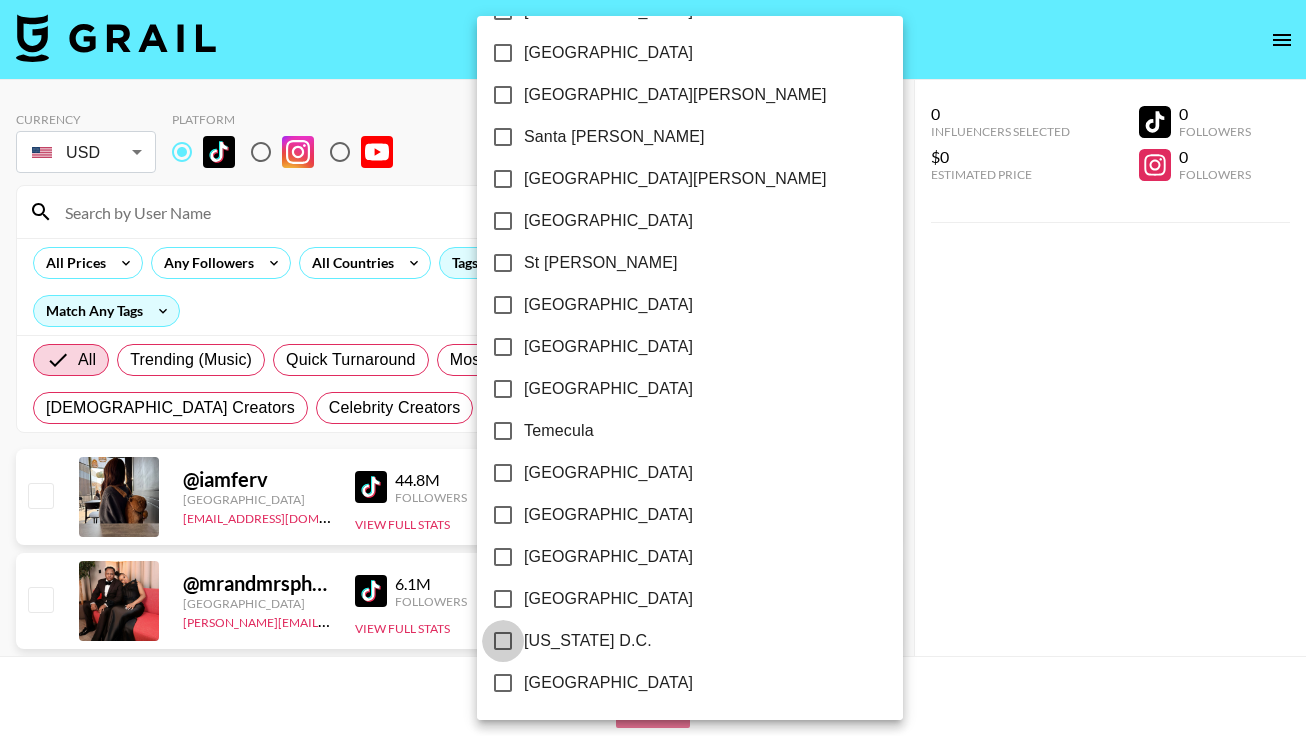 click on "[US_STATE] D.C." at bounding box center (503, 641) 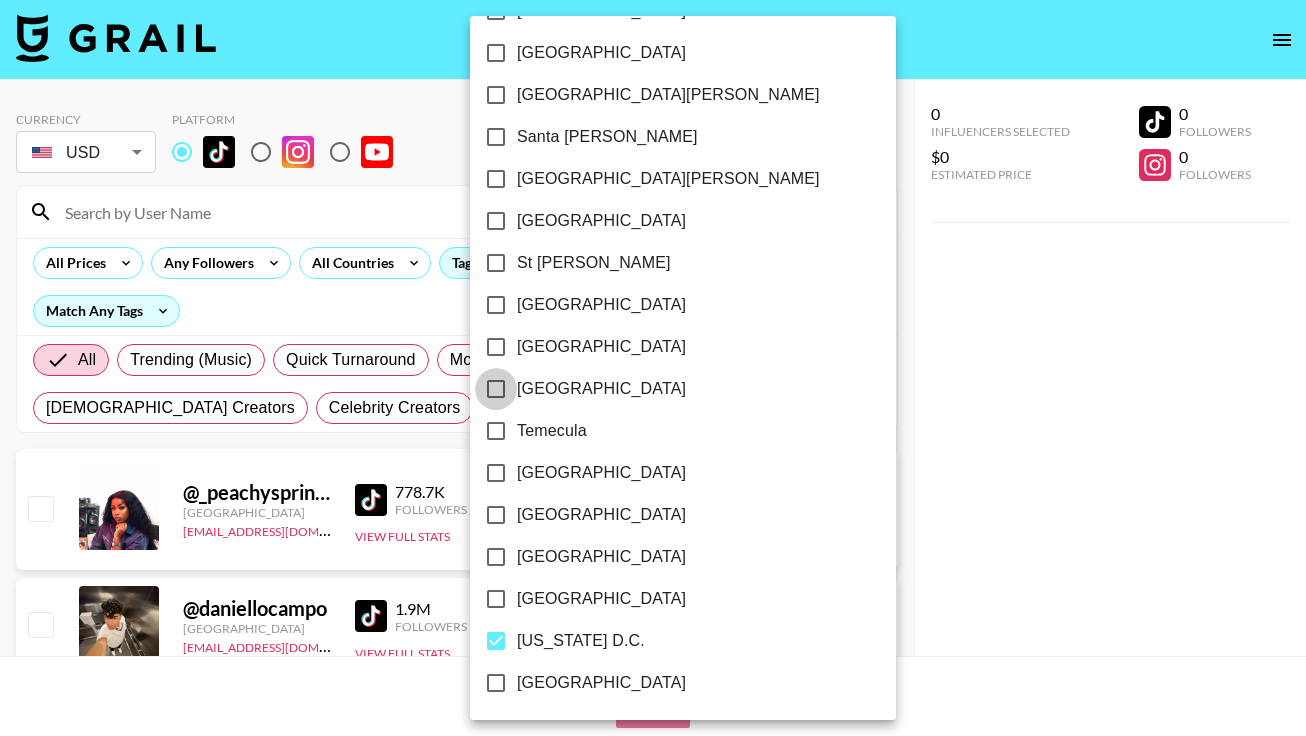 click on "[GEOGRAPHIC_DATA]" at bounding box center (496, 389) 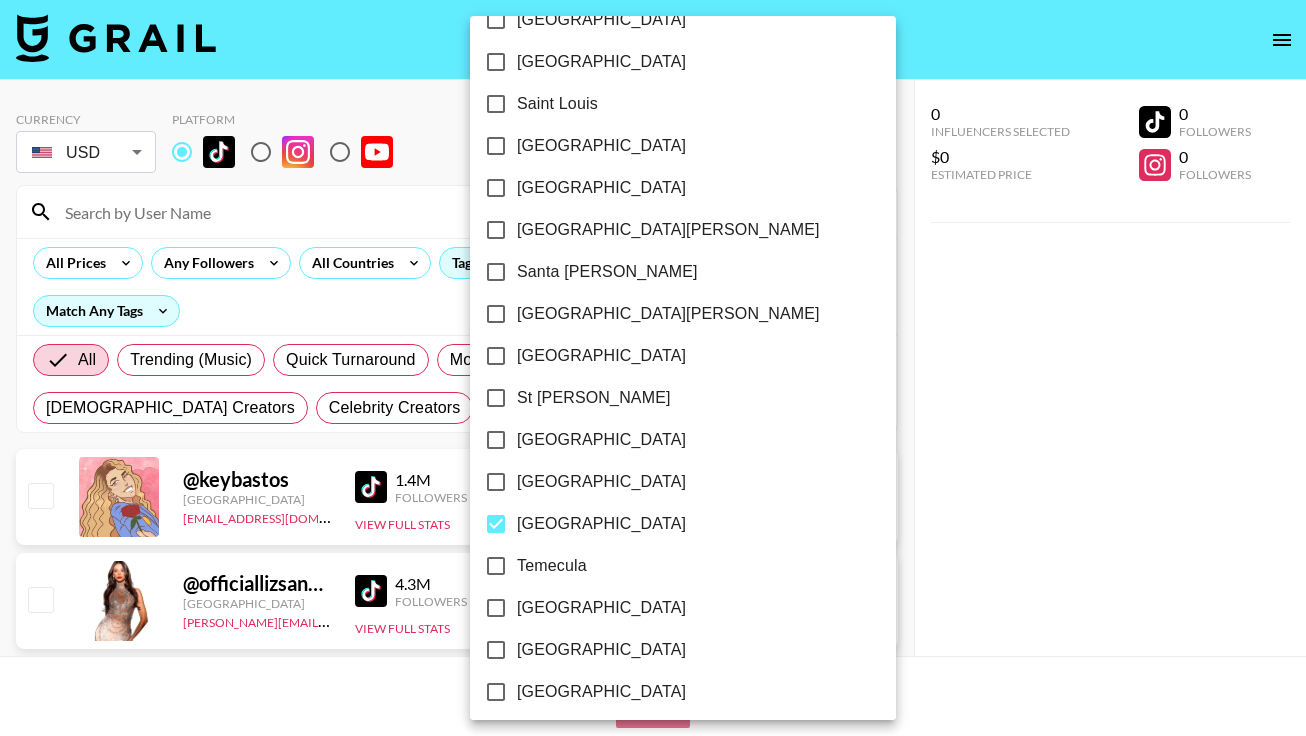 scroll, scrollTop: 2745, scrollLeft: 0, axis: vertical 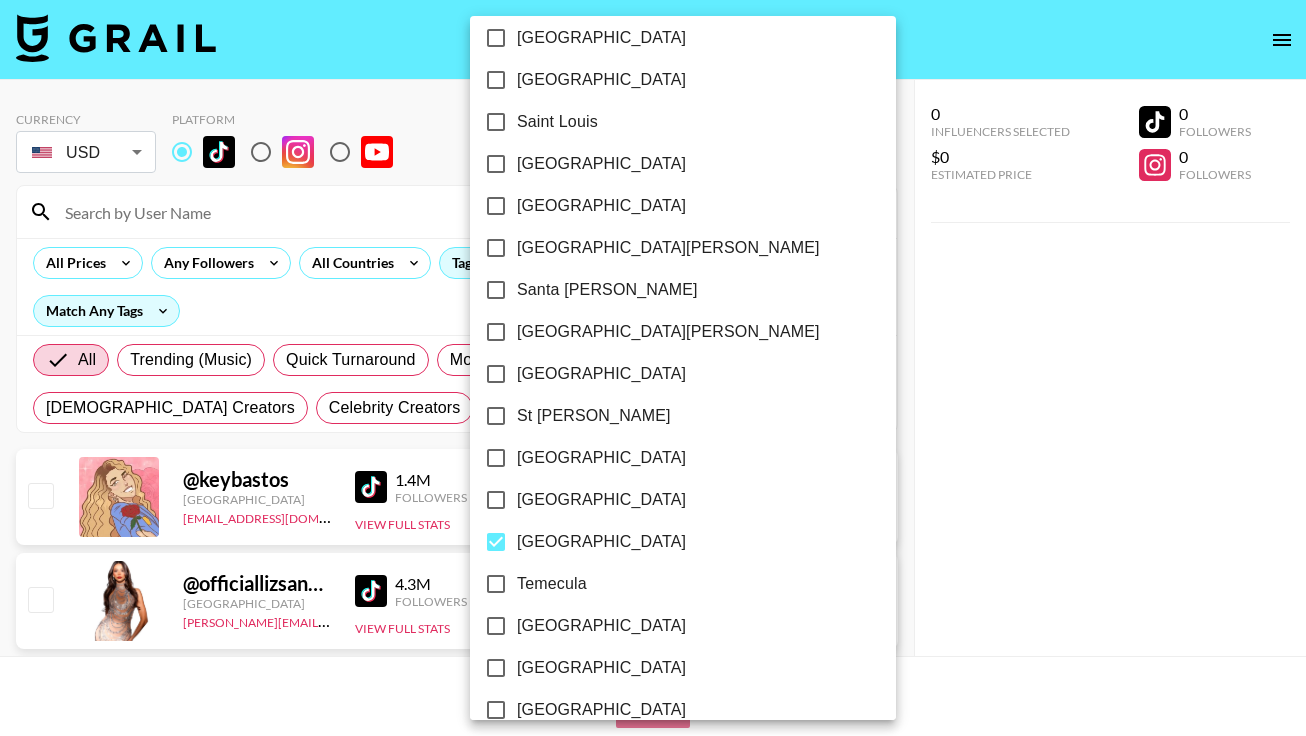 click on "[GEOGRAPHIC_DATA]" at bounding box center (496, 374) 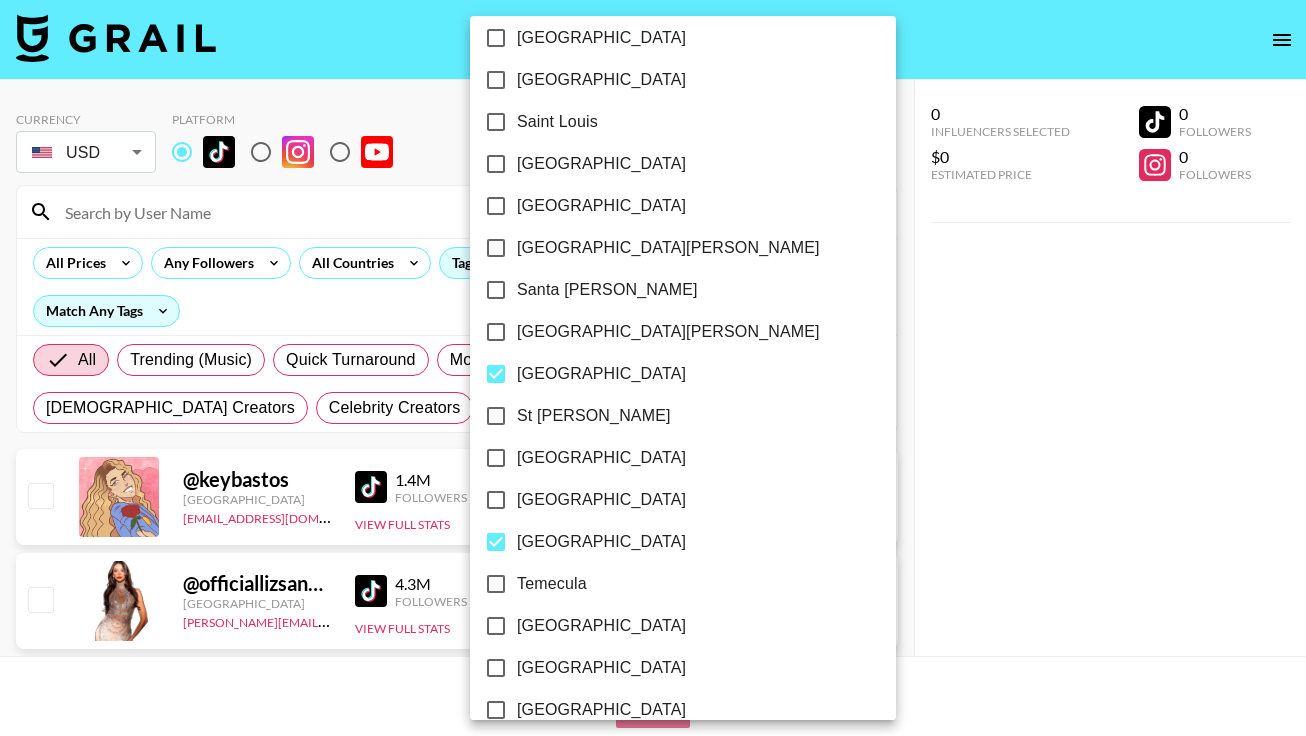 click on "[GEOGRAPHIC_DATA][PERSON_NAME]" at bounding box center (496, 332) 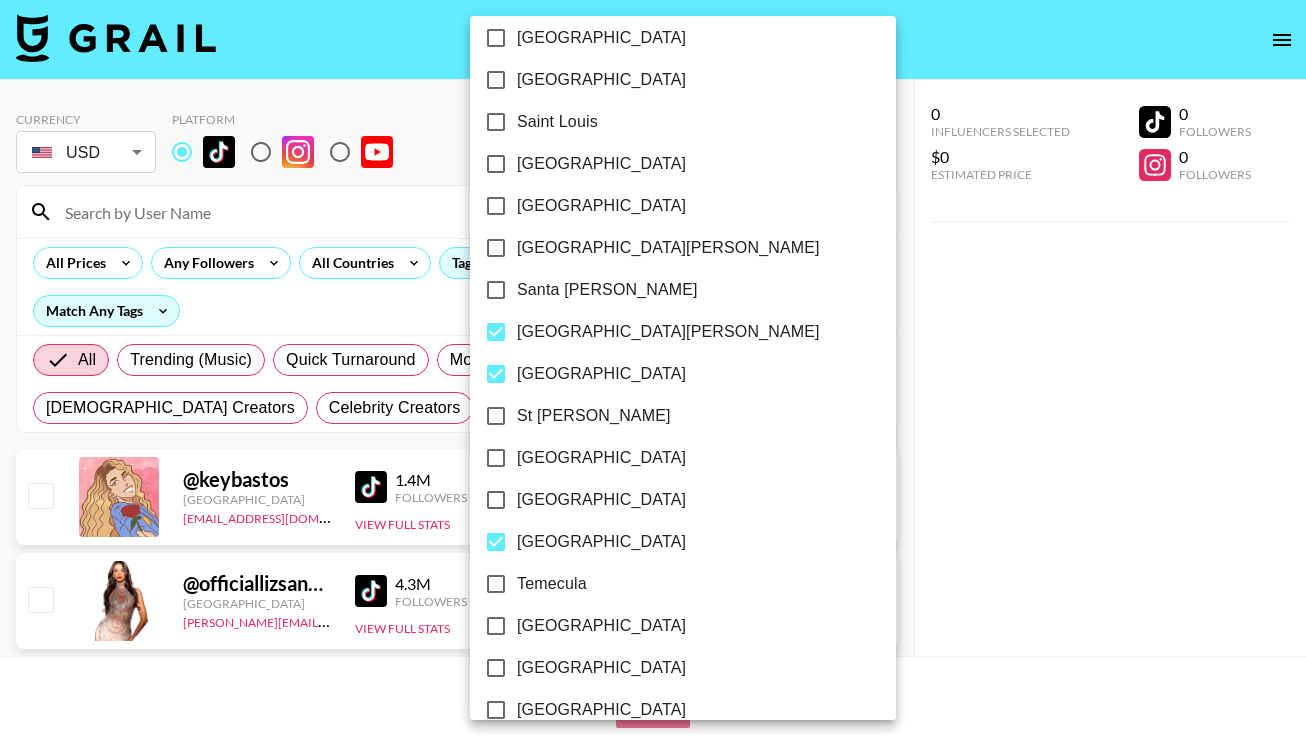 click on "Santa [PERSON_NAME]" at bounding box center [496, 290] 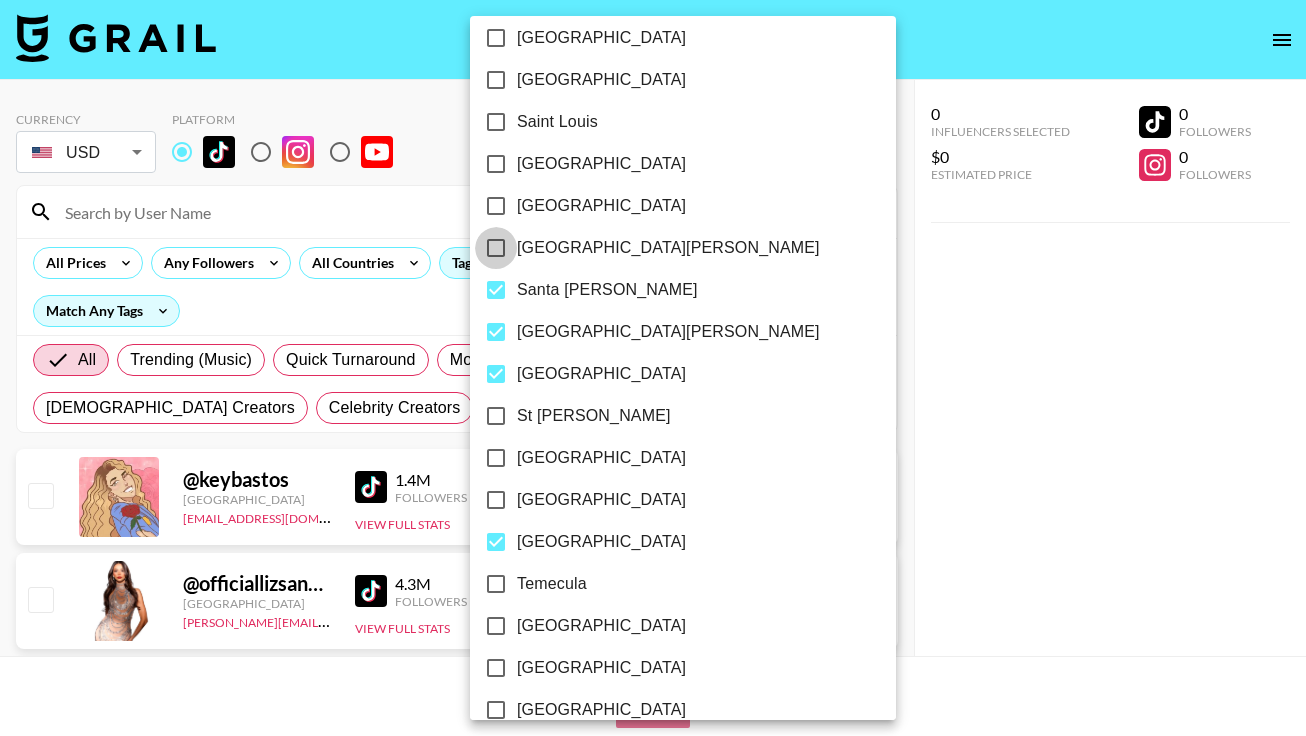 click on "[GEOGRAPHIC_DATA][PERSON_NAME]" at bounding box center (496, 248) 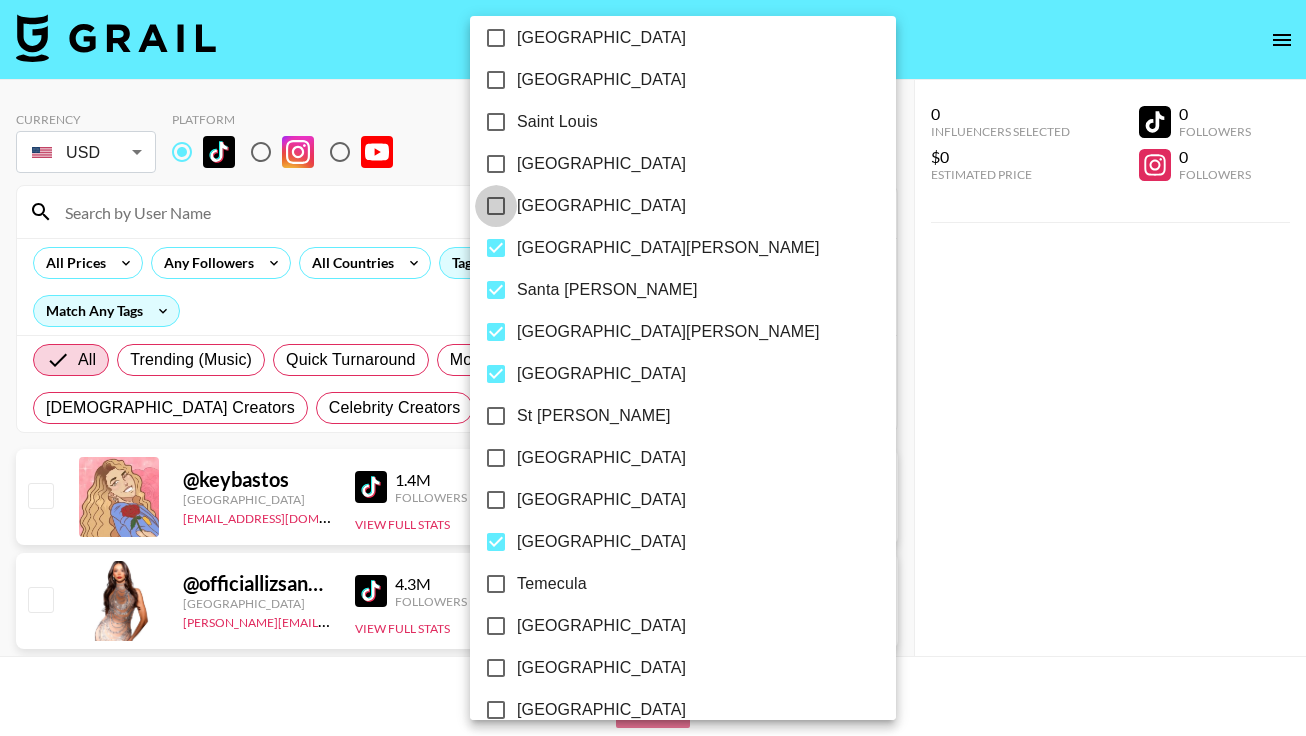 click on "[GEOGRAPHIC_DATA]" at bounding box center (496, 206) 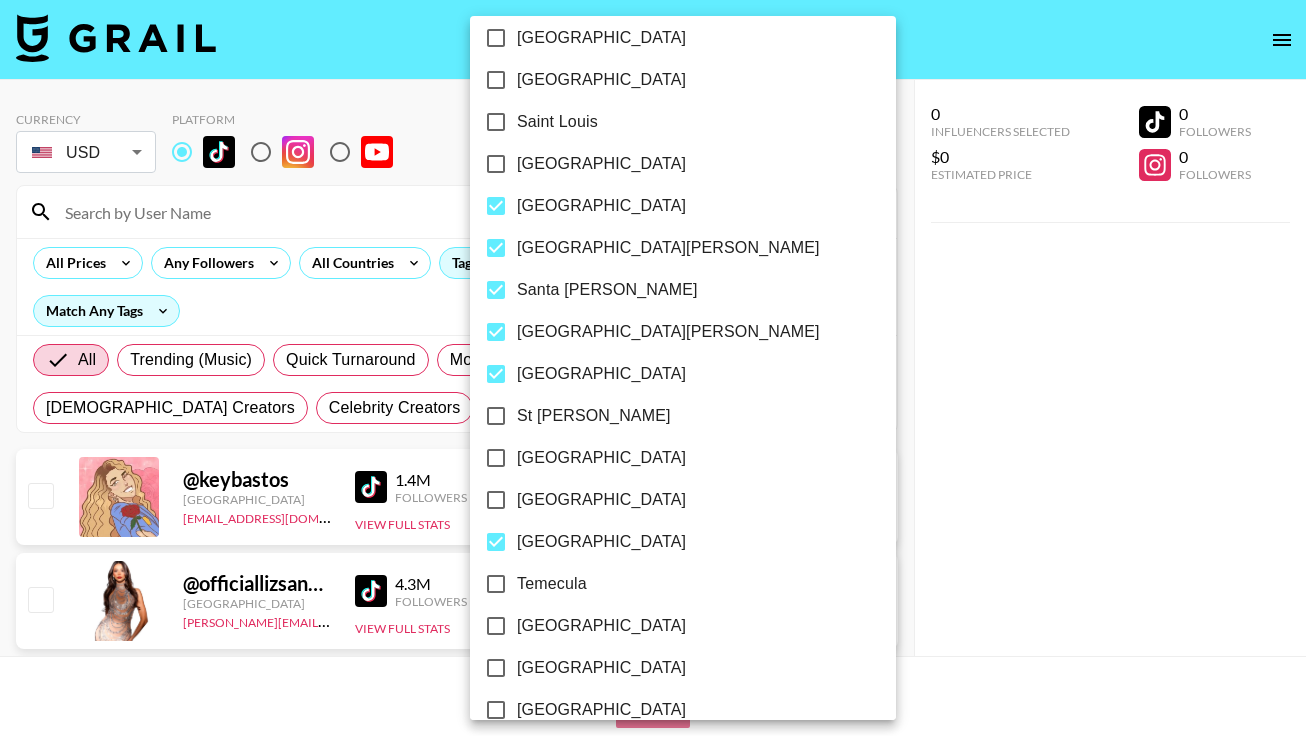 click on "[GEOGRAPHIC_DATA]" at bounding box center [496, 164] 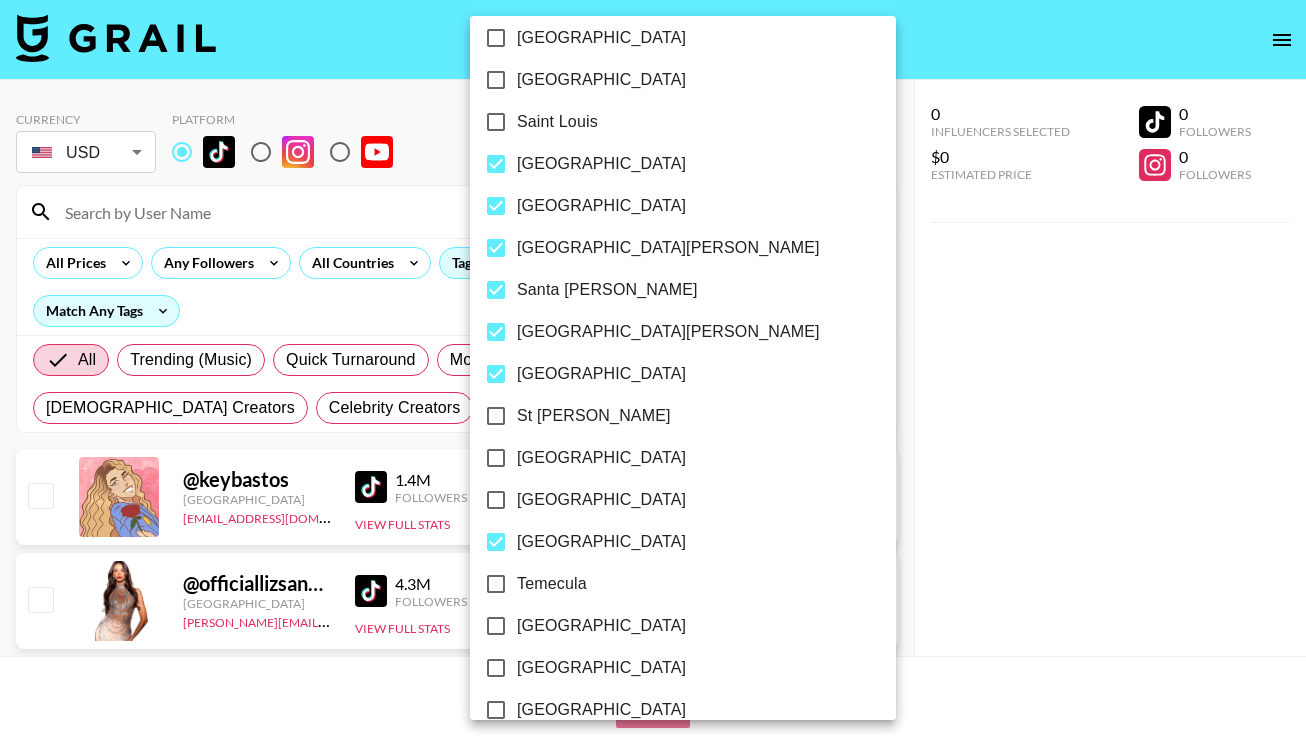 click on "Saint Louis" at bounding box center (496, 122) 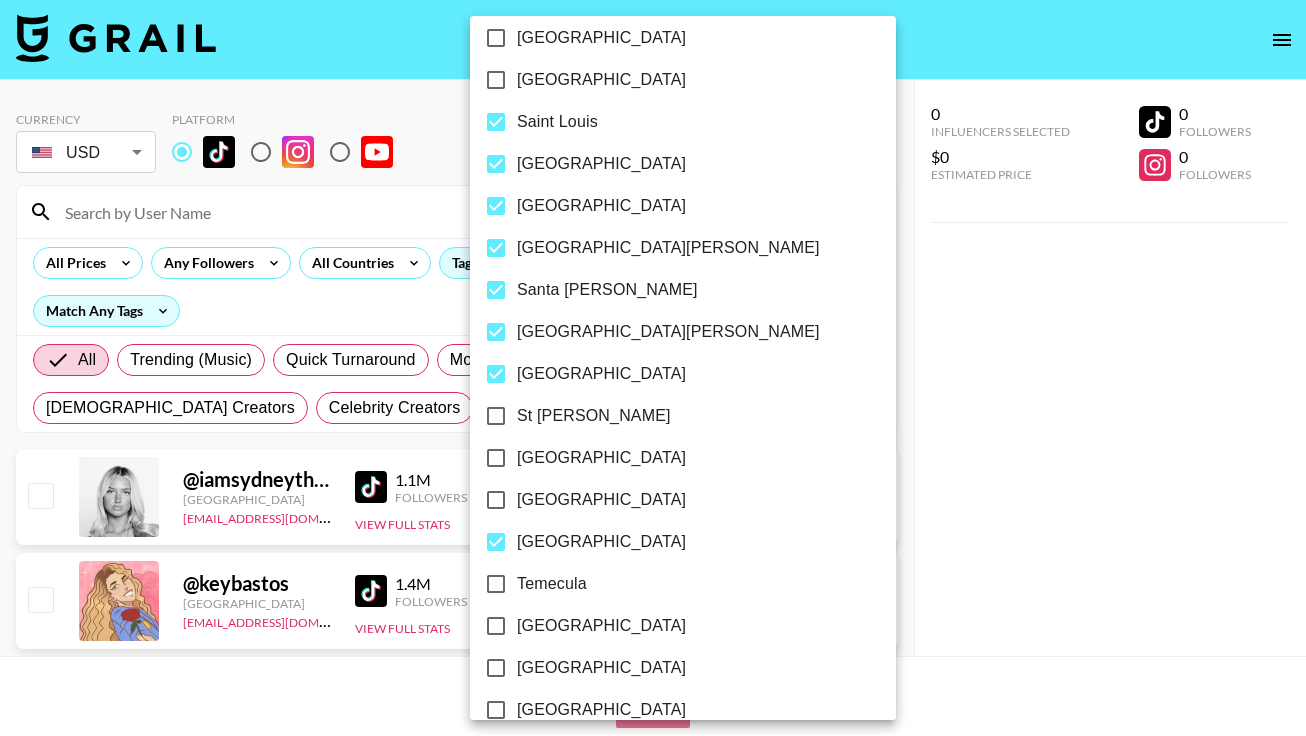 click on "[GEOGRAPHIC_DATA]" at bounding box center (496, 80) 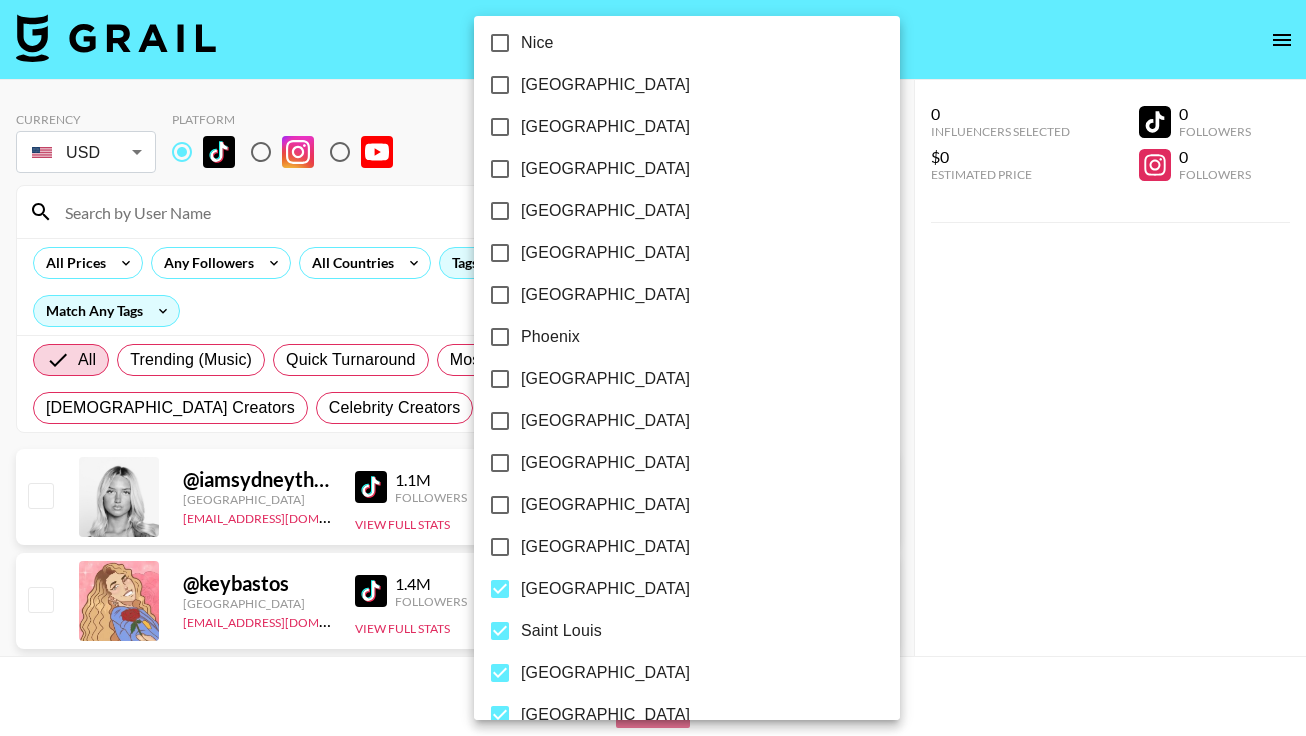 scroll, scrollTop: 2199, scrollLeft: 0, axis: vertical 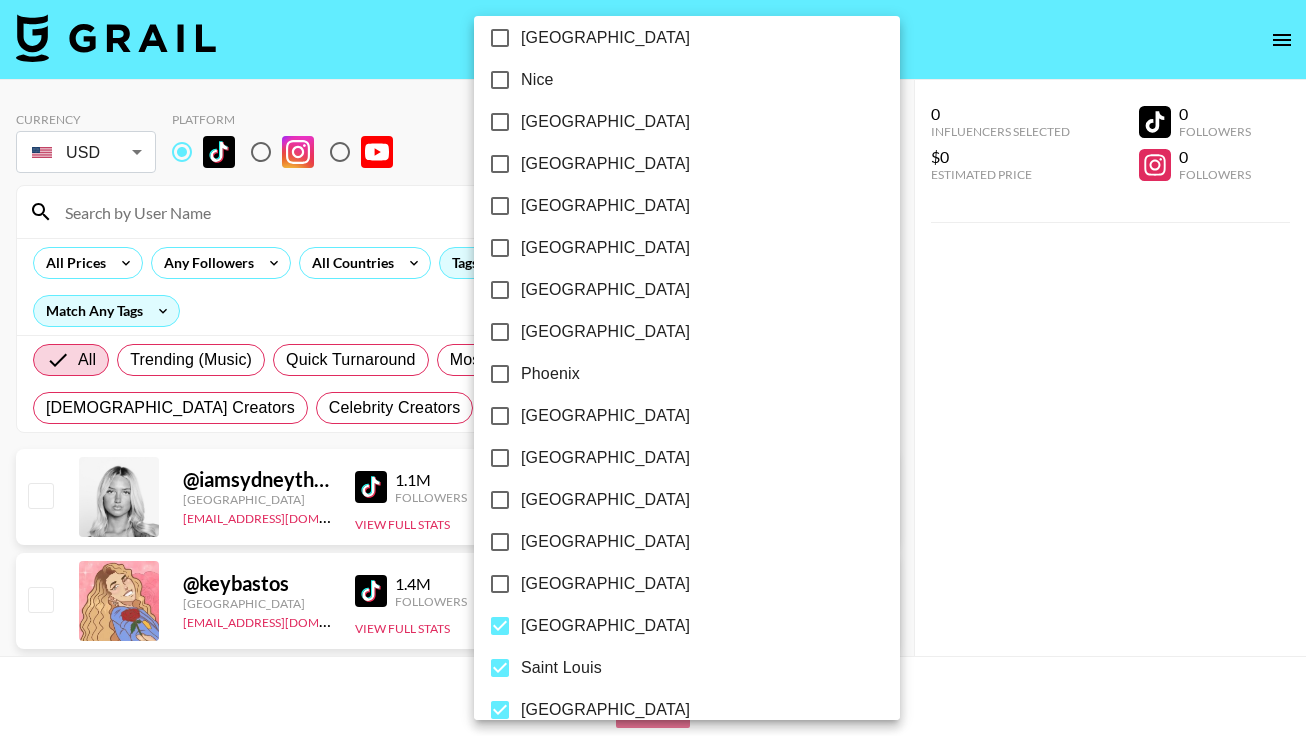click on "[GEOGRAPHIC_DATA]" at bounding box center [500, 416] 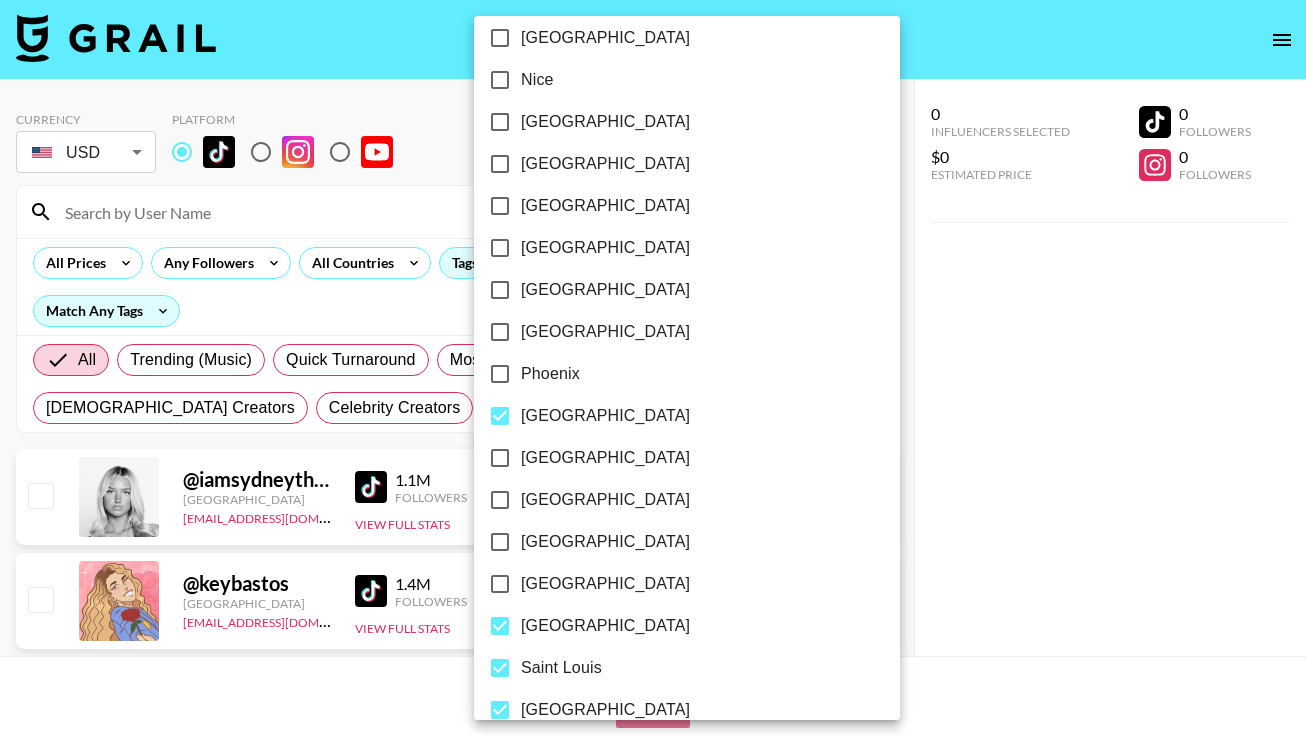 click on "[GEOGRAPHIC_DATA]" at bounding box center (500, 458) 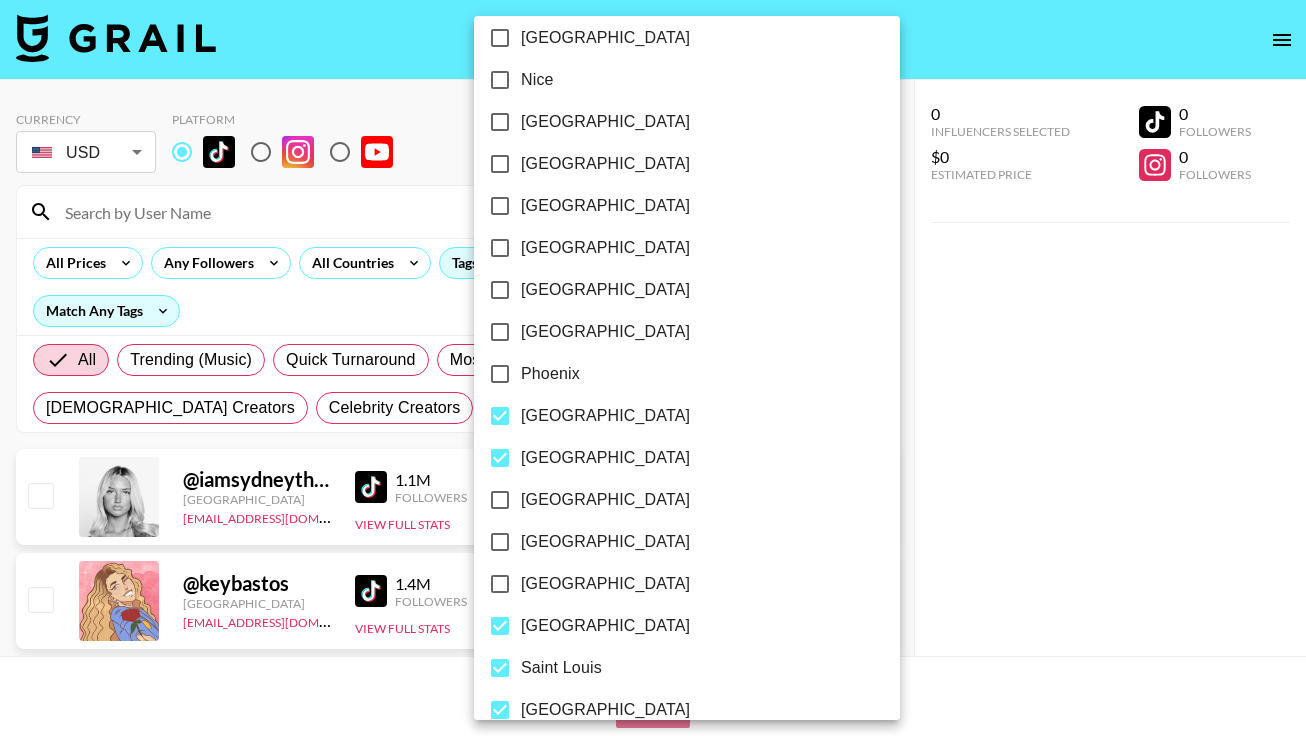 click on "Phoenix" at bounding box center (500, 374) 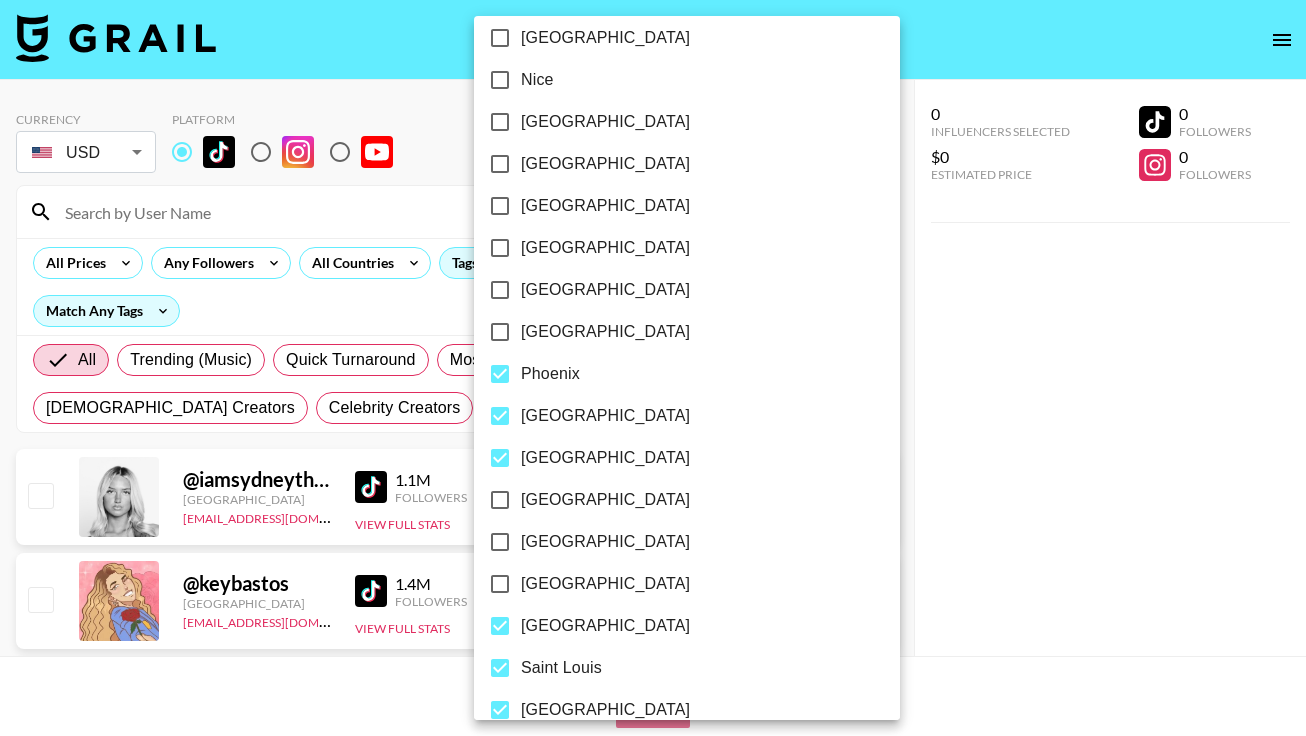 click on "[GEOGRAPHIC_DATA]" at bounding box center [500, 332] 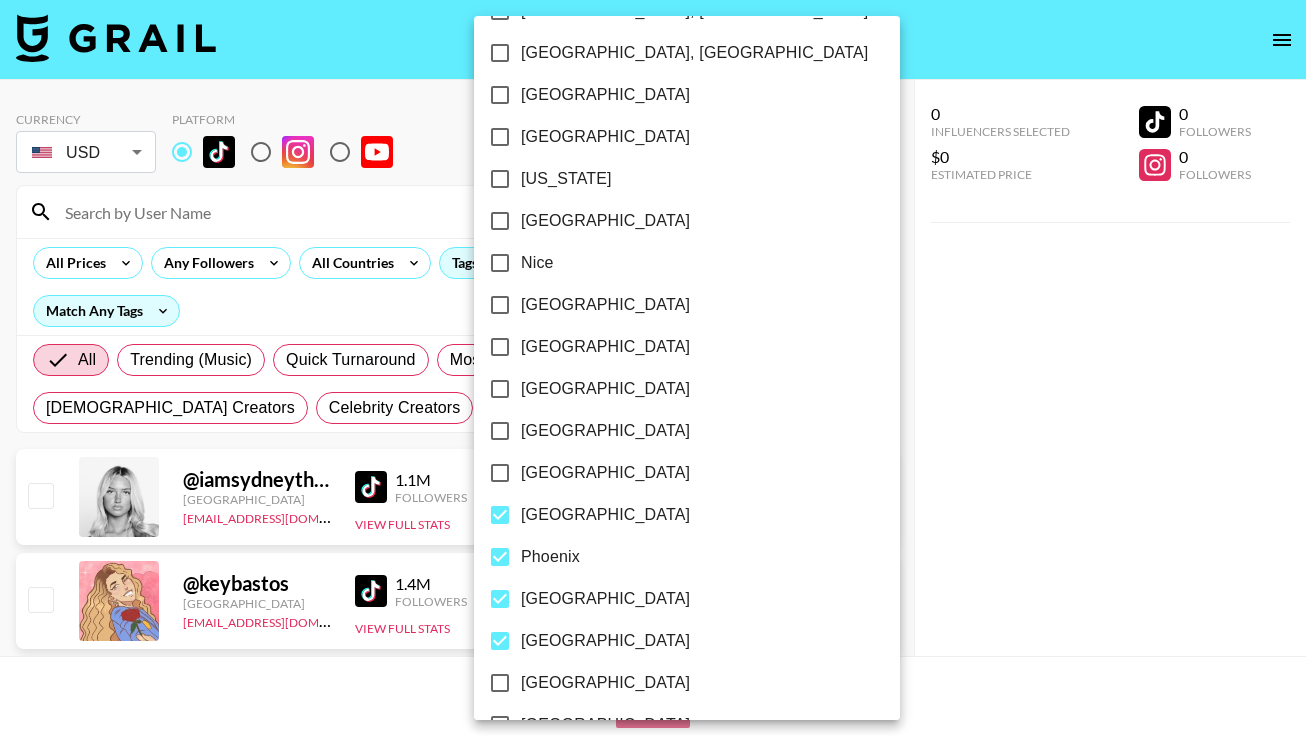 scroll, scrollTop: 1943, scrollLeft: 0, axis: vertical 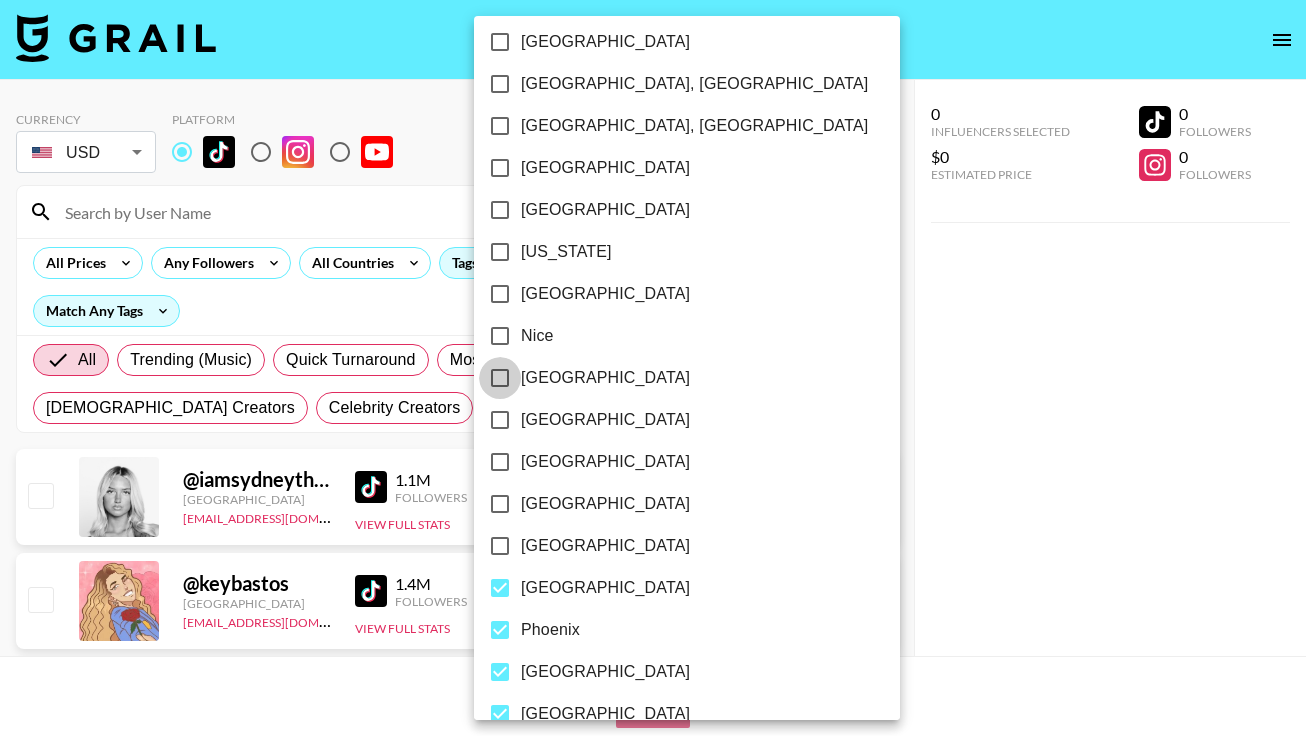 click on "[GEOGRAPHIC_DATA]" at bounding box center [500, 378] 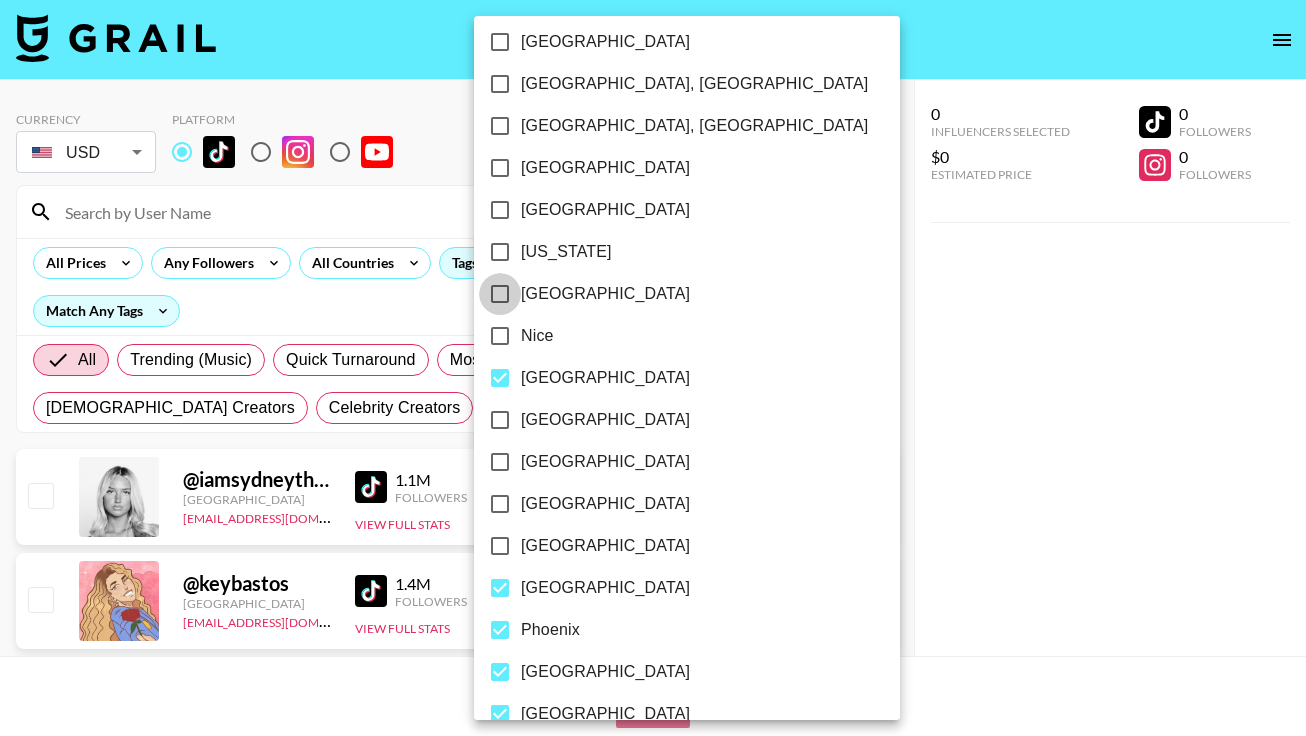 click on "[GEOGRAPHIC_DATA]" at bounding box center [500, 294] 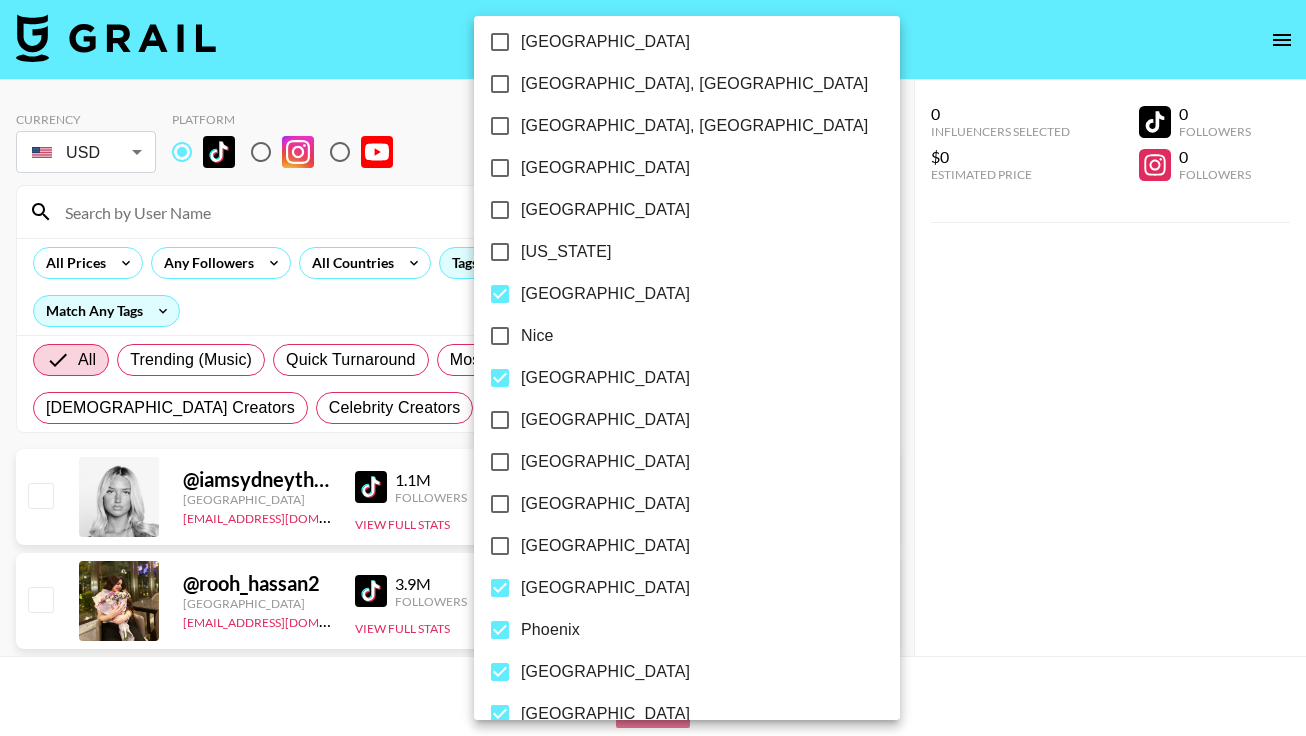 click on "[US_STATE]" at bounding box center (500, 252) 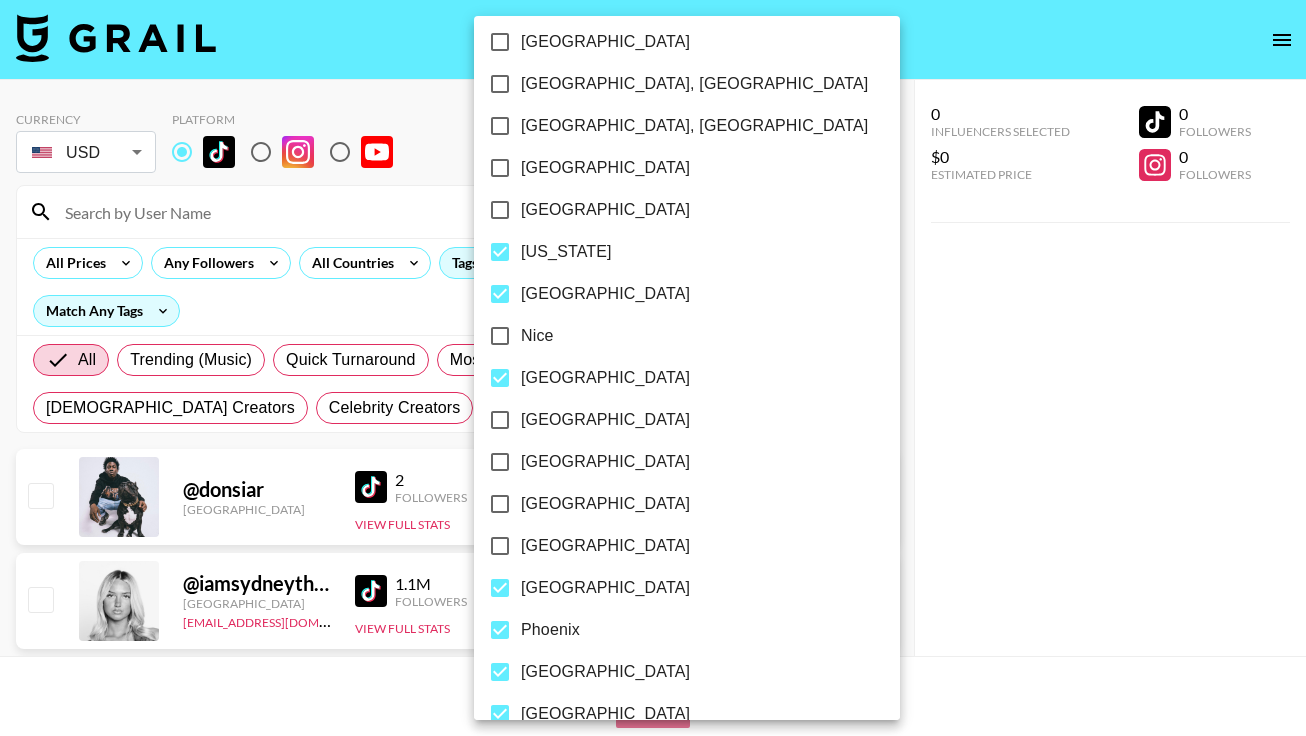 click on "[GEOGRAPHIC_DATA]" at bounding box center [500, 210] 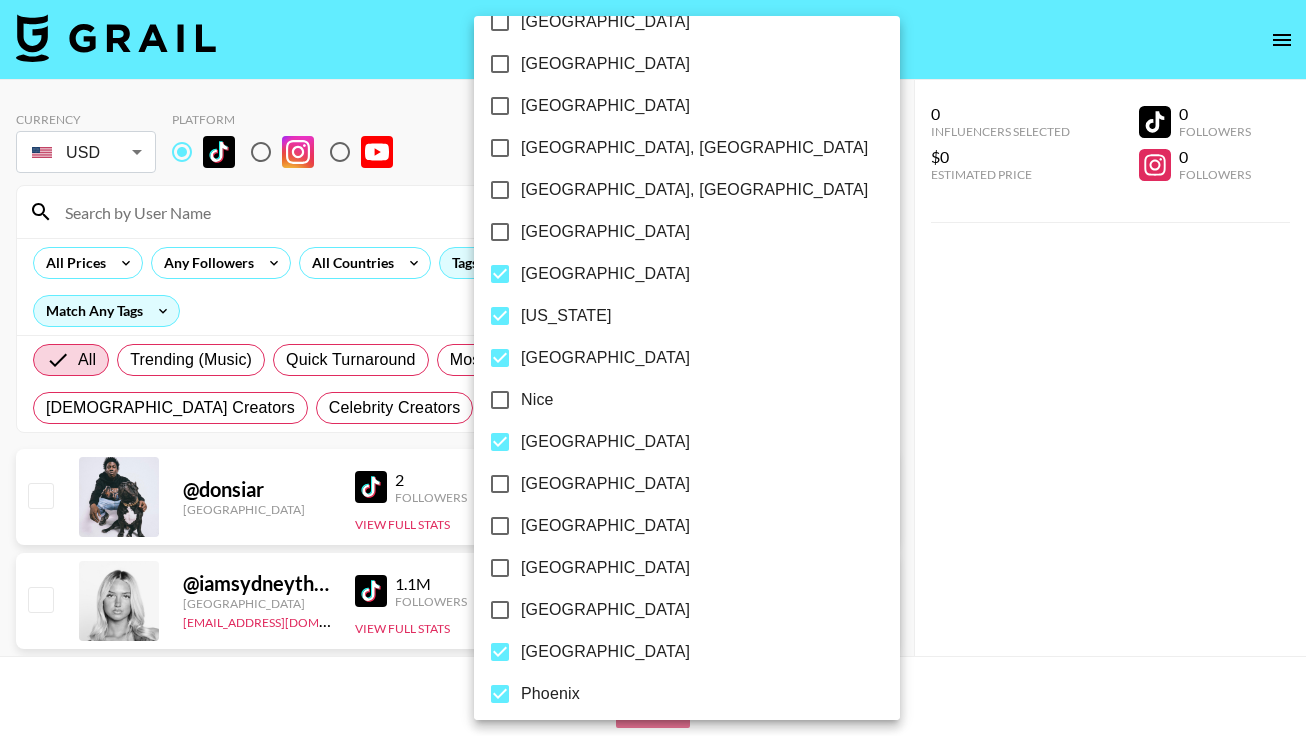 click on "[GEOGRAPHIC_DATA]" at bounding box center (500, 232) 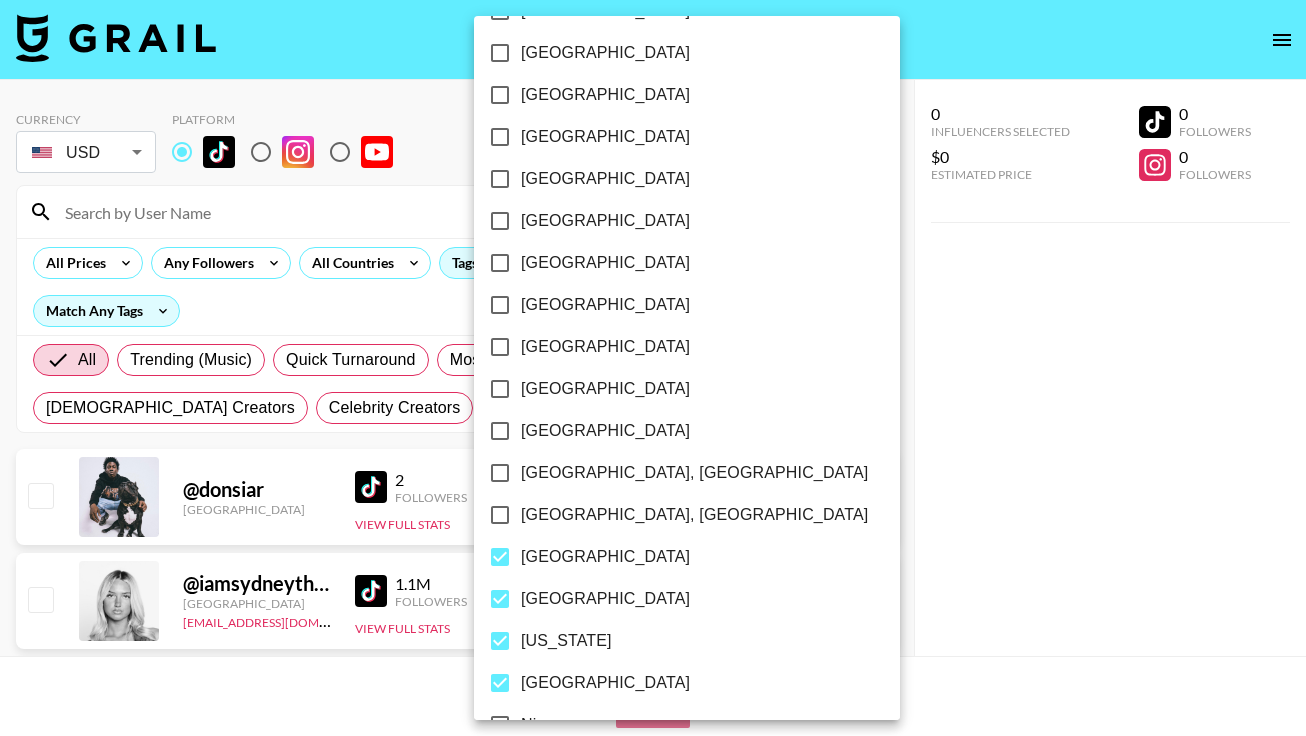 scroll, scrollTop: 1551, scrollLeft: 0, axis: vertical 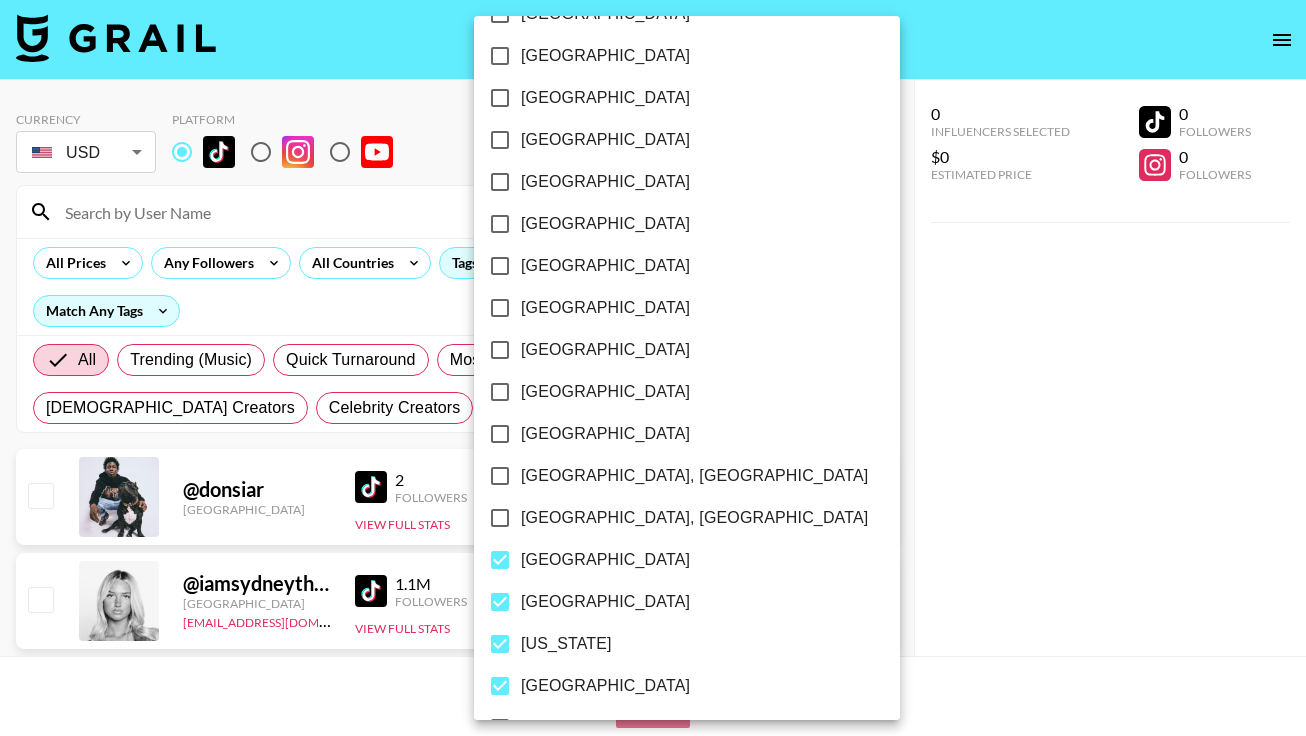 click on "[GEOGRAPHIC_DATA]" at bounding box center [500, 350] 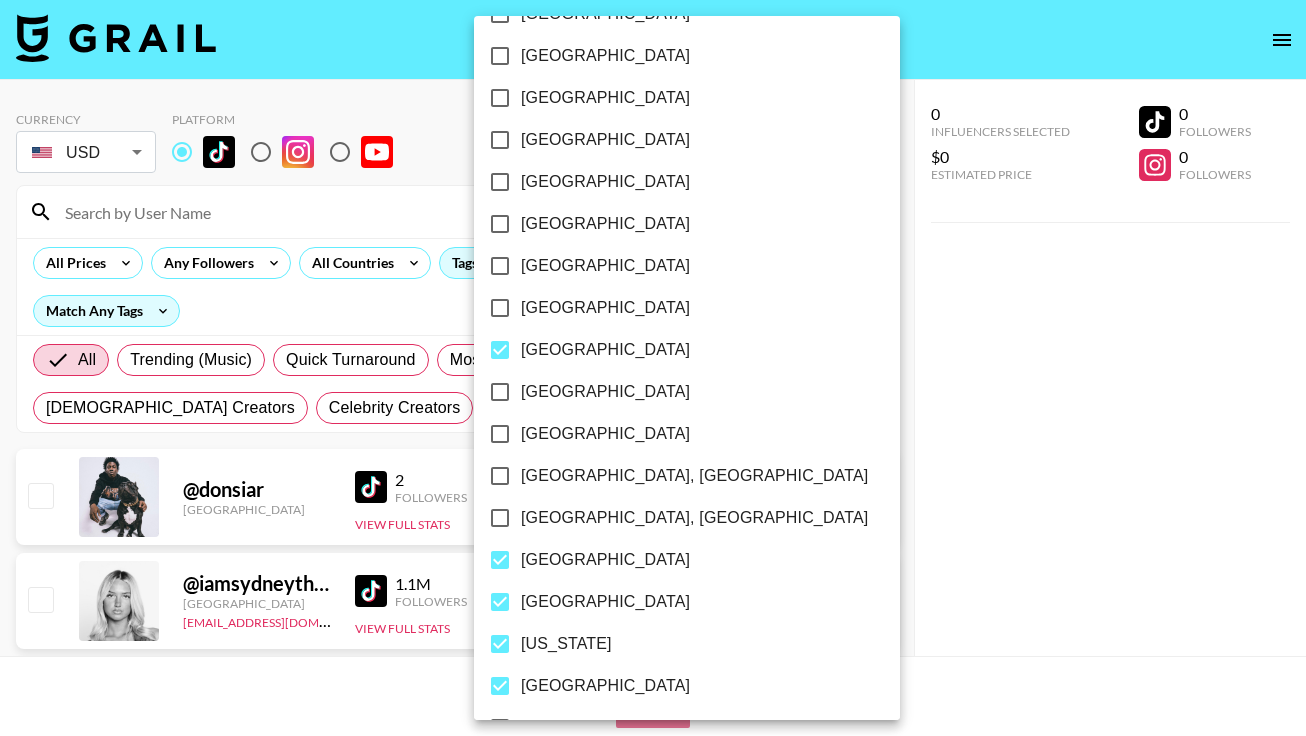 click on "[GEOGRAPHIC_DATA]" at bounding box center [500, 266] 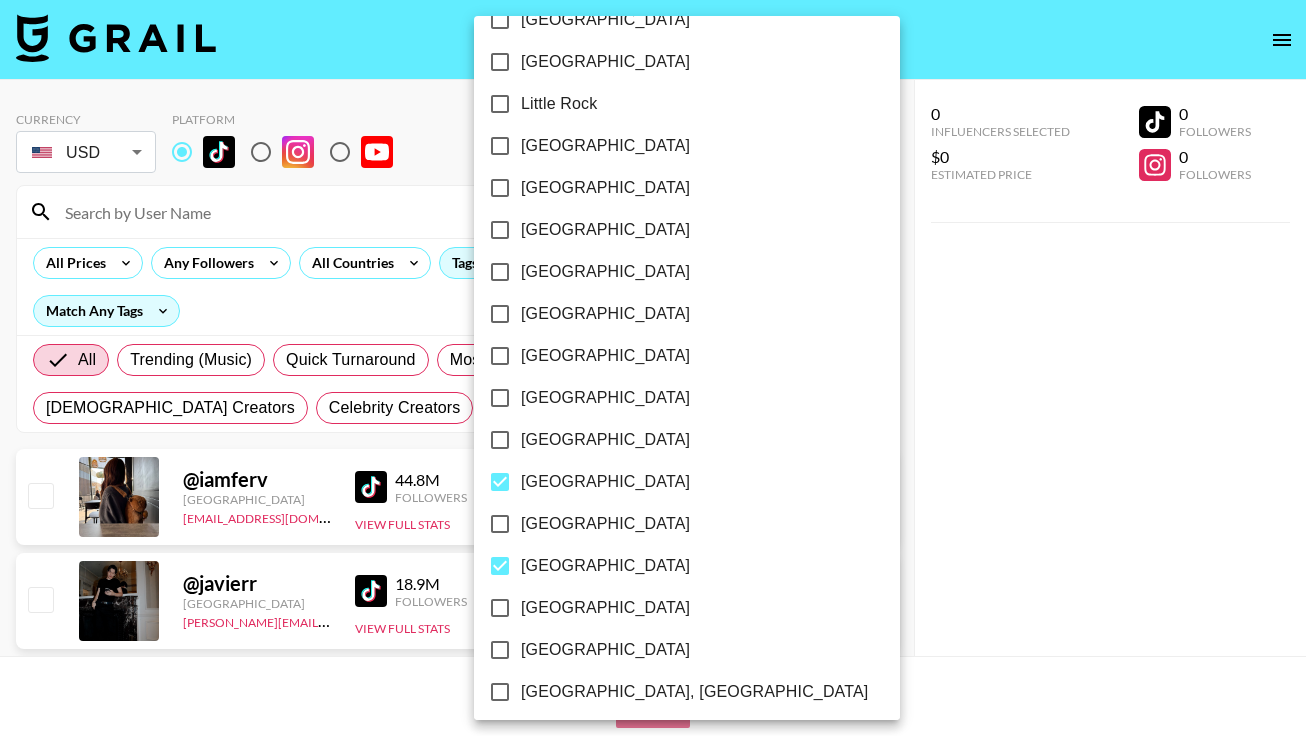 scroll, scrollTop: 1318, scrollLeft: 0, axis: vertical 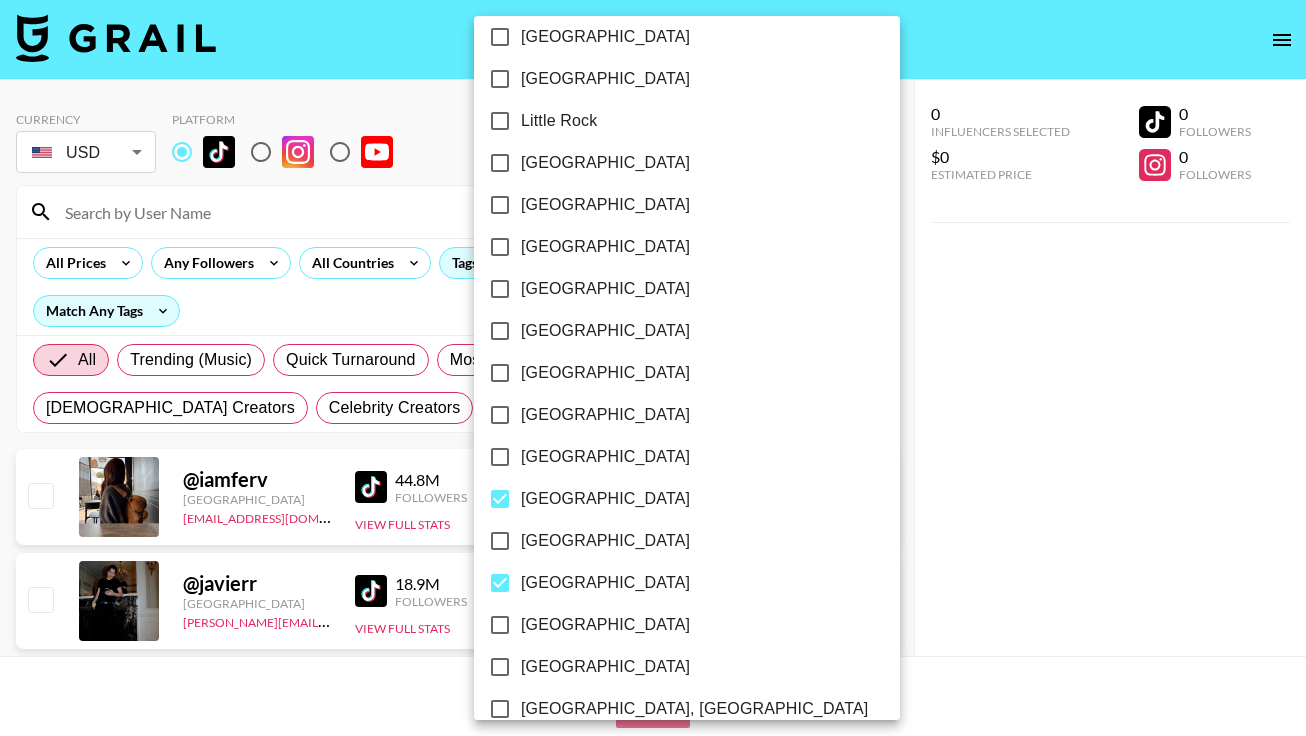 click on "[GEOGRAPHIC_DATA]" at bounding box center [500, 415] 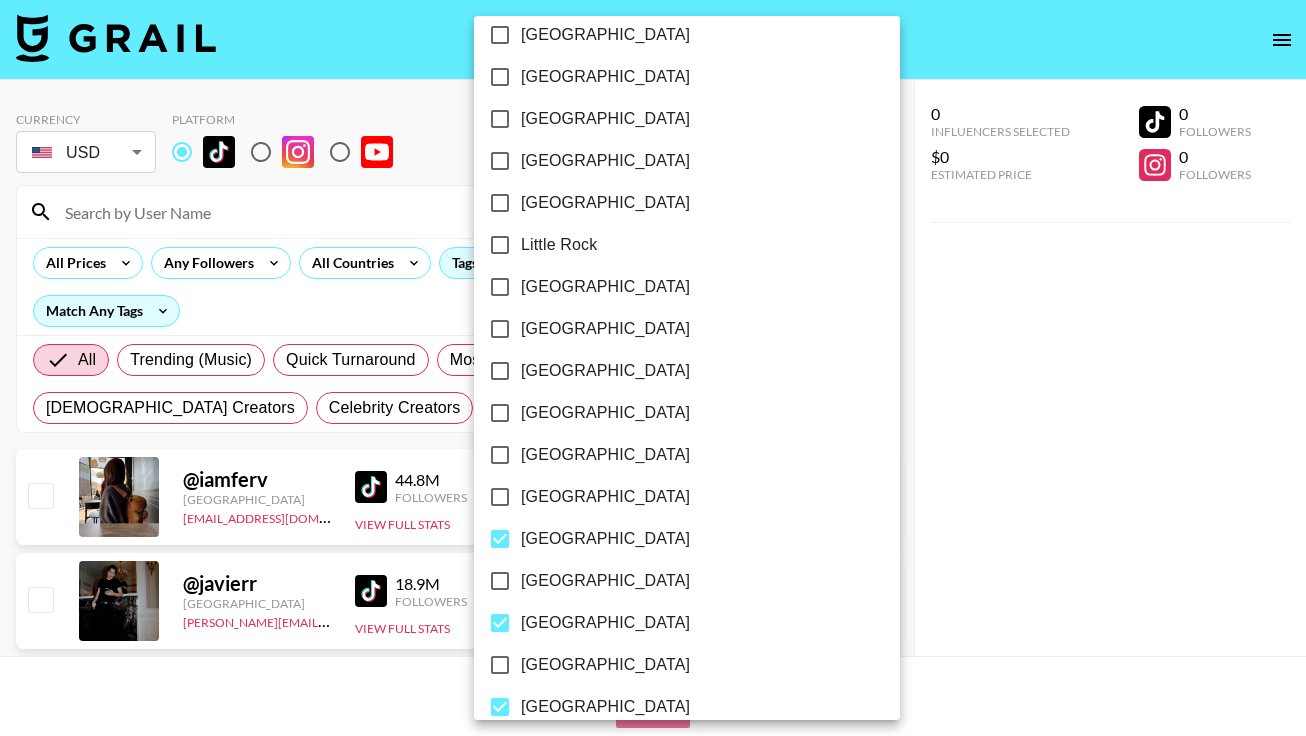 scroll, scrollTop: 1185, scrollLeft: 0, axis: vertical 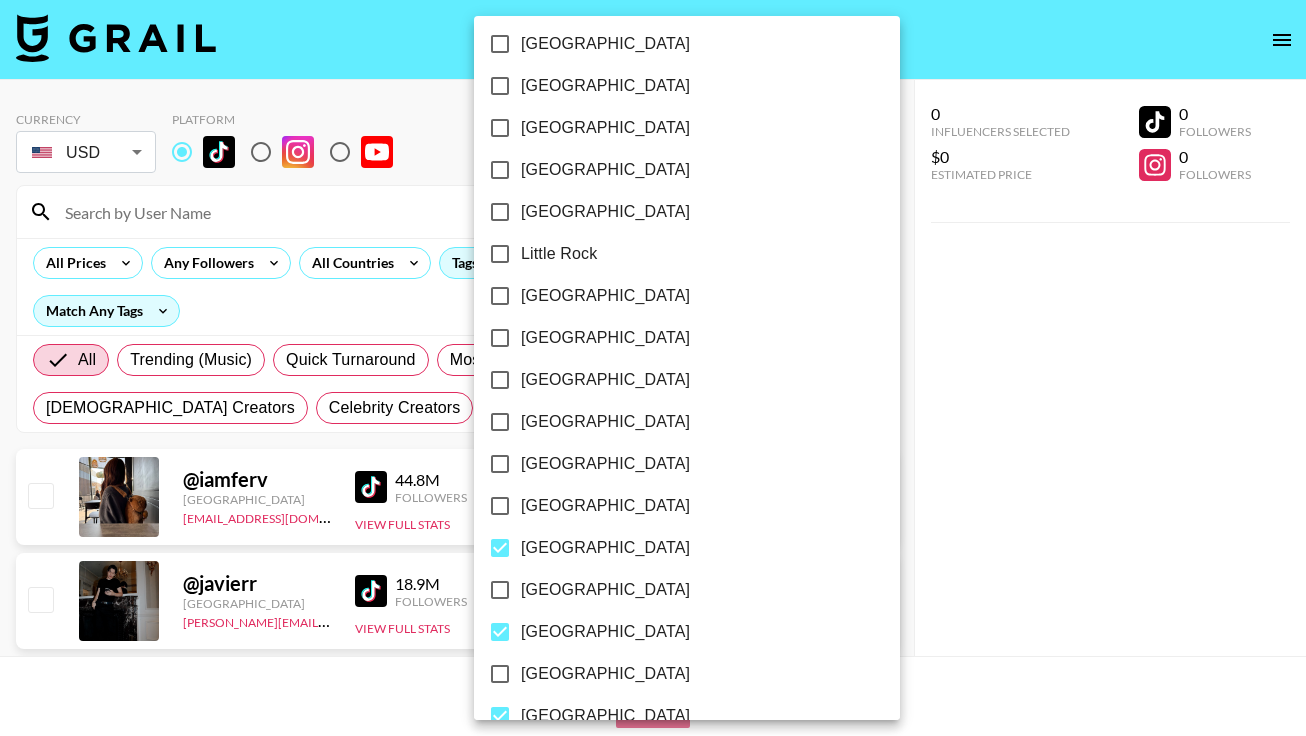 click on "[GEOGRAPHIC_DATA]" at bounding box center (500, 380) 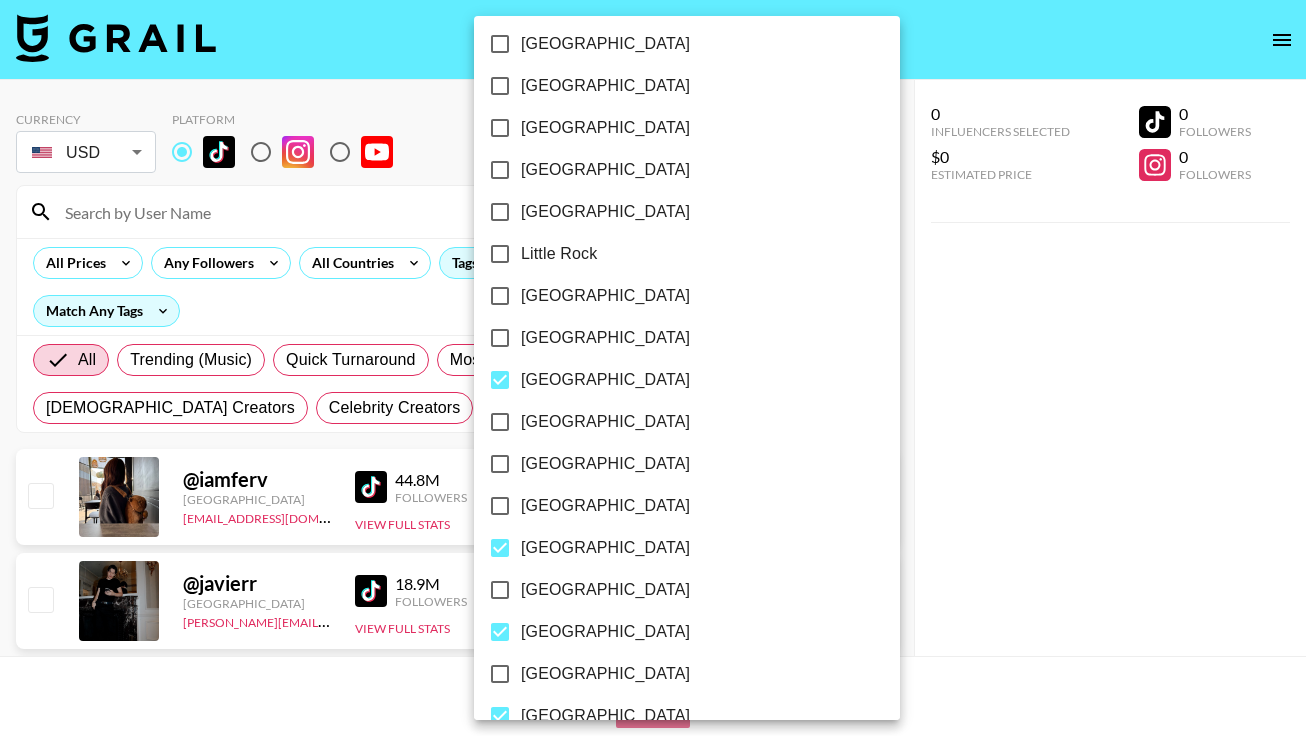 click on "[GEOGRAPHIC_DATA]" at bounding box center (500, 338) 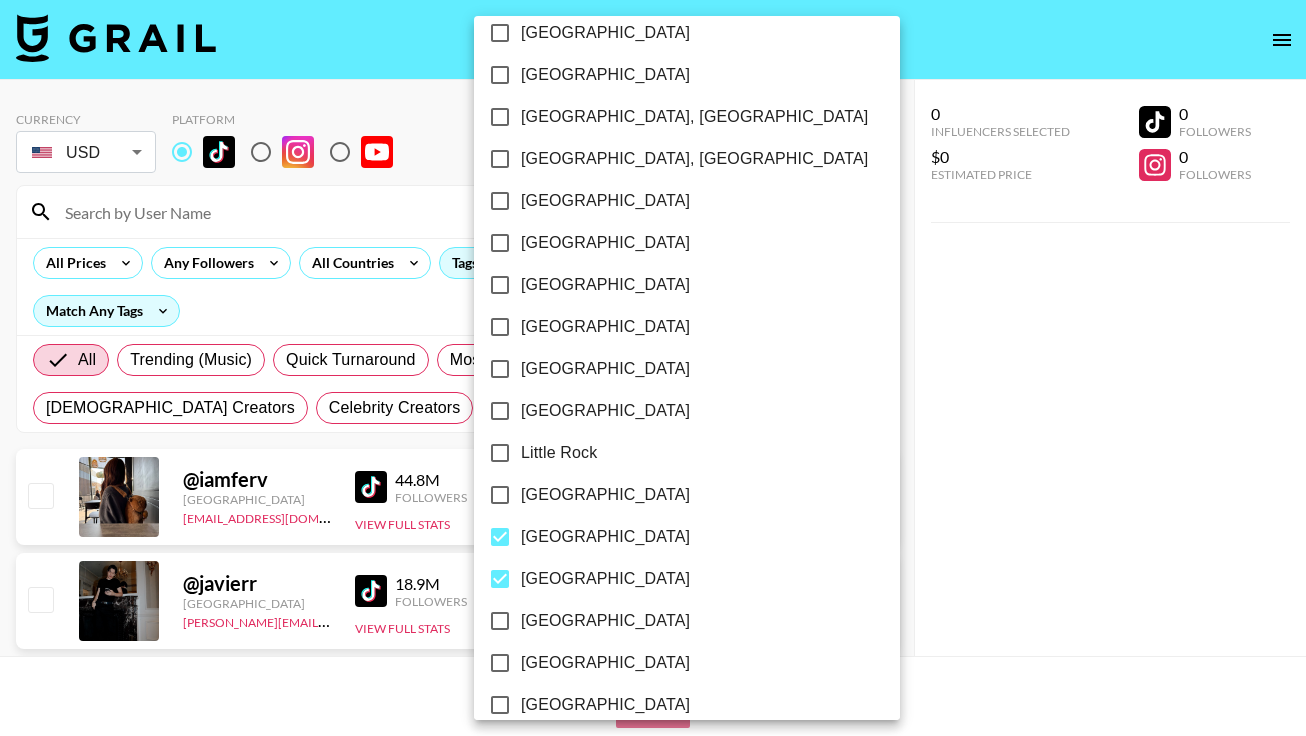 scroll, scrollTop: 964, scrollLeft: 0, axis: vertical 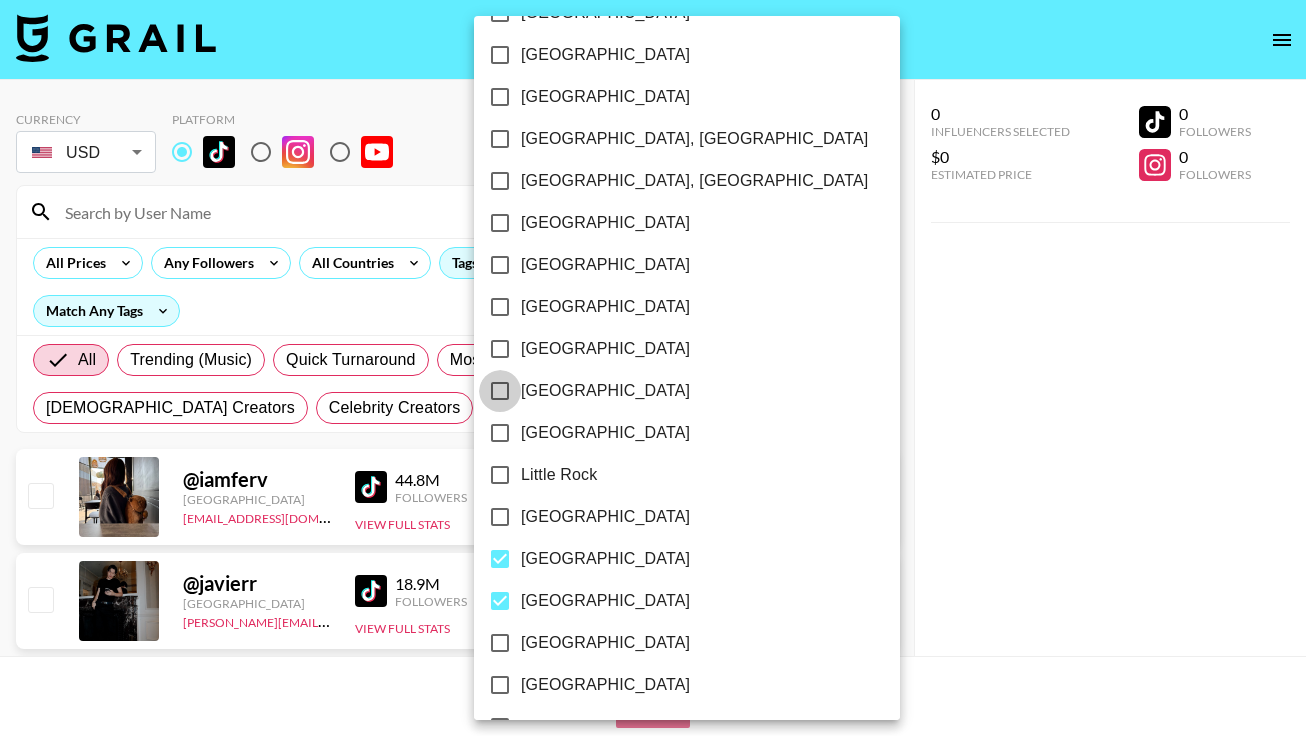 click on "[GEOGRAPHIC_DATA]" at bounding box center (500, 391) 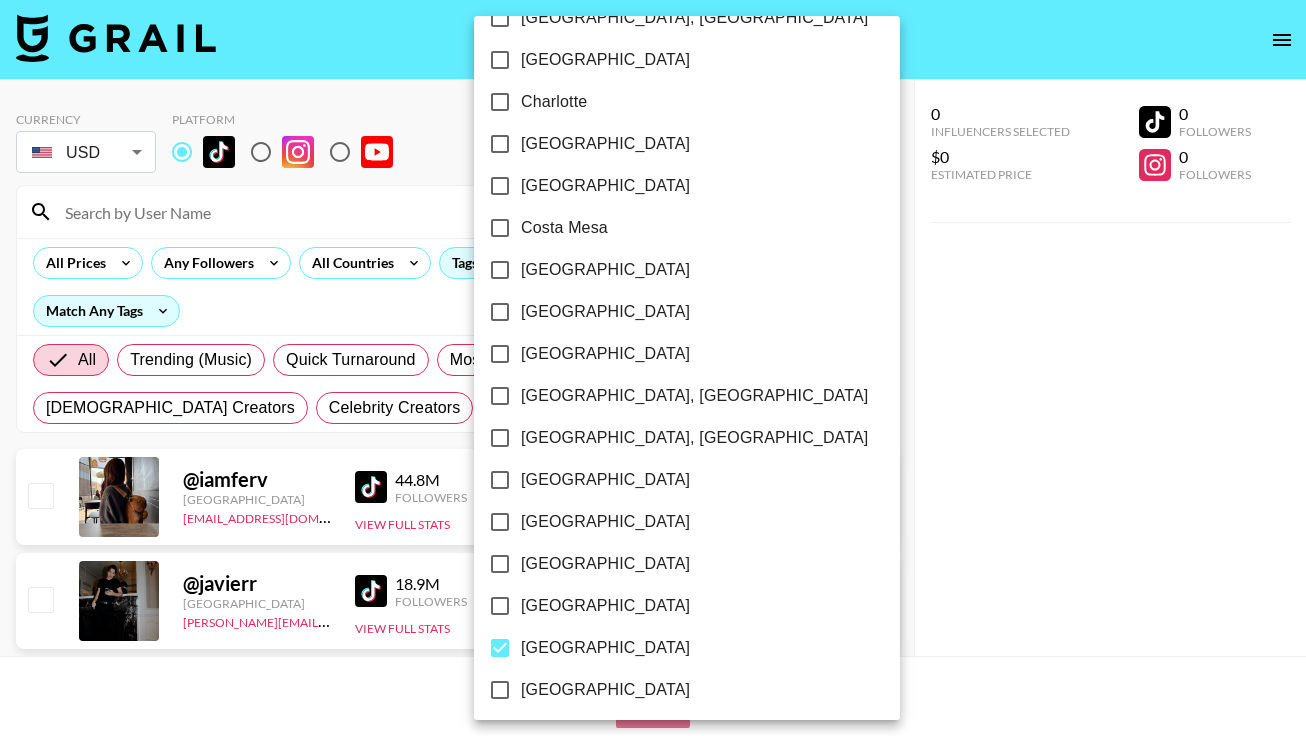scroll, scrollTop: 693, scrollLeft: 0, axis: vertical 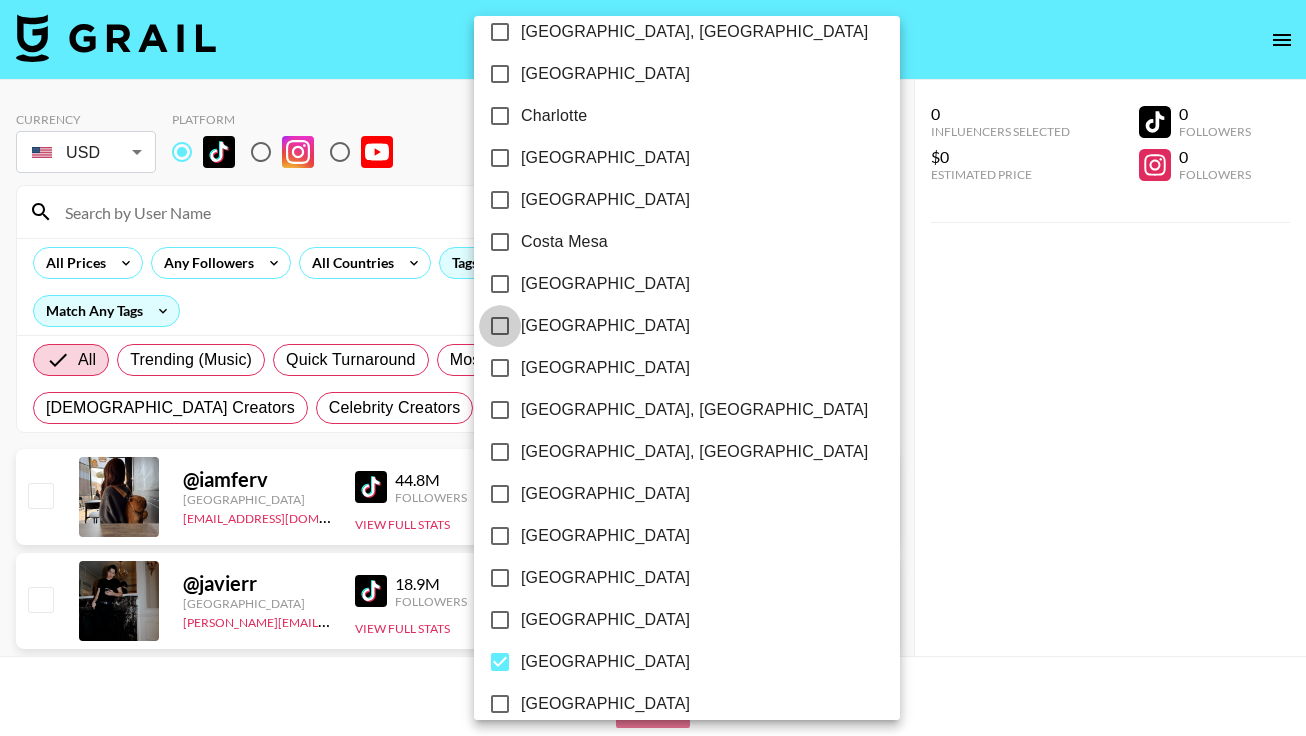 click on "[GEOGRAPHIC_DATA]" at bounding box center [500, 326] 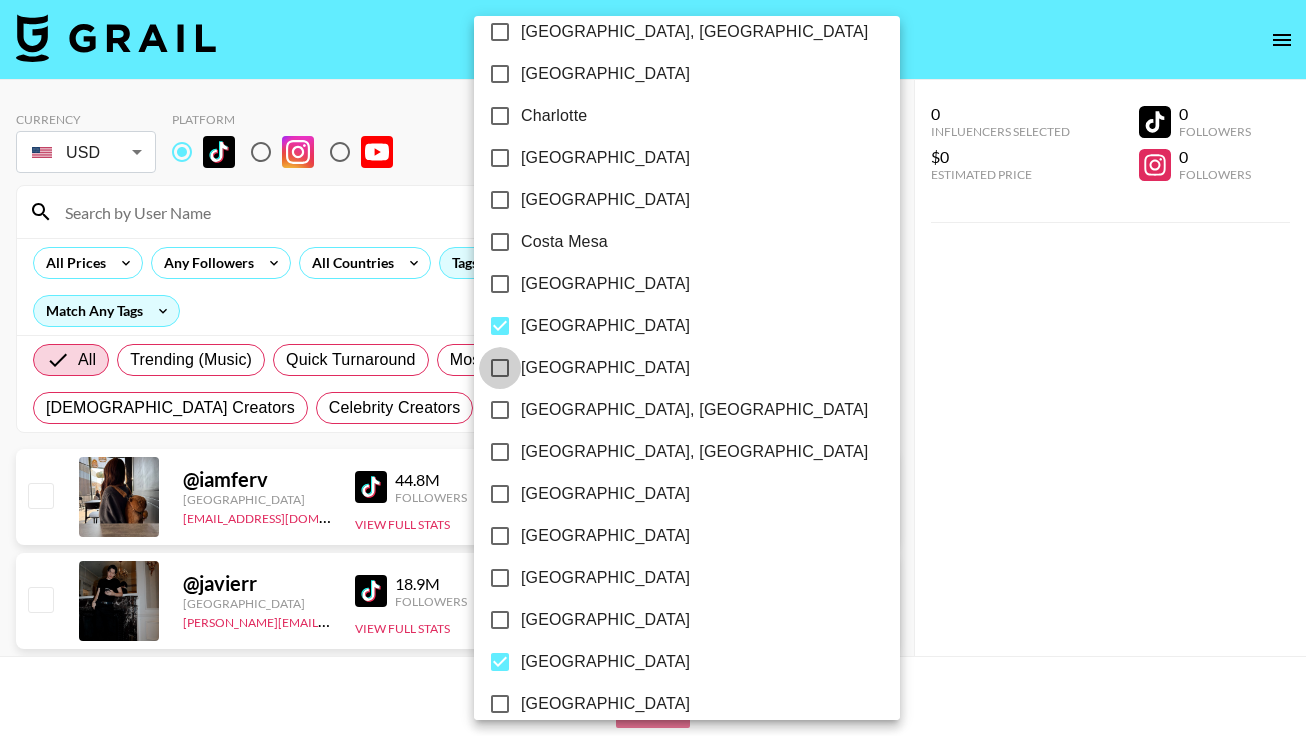 click on "[GEOGRAPHIC_DATA]" at bounding box center (500, 368) 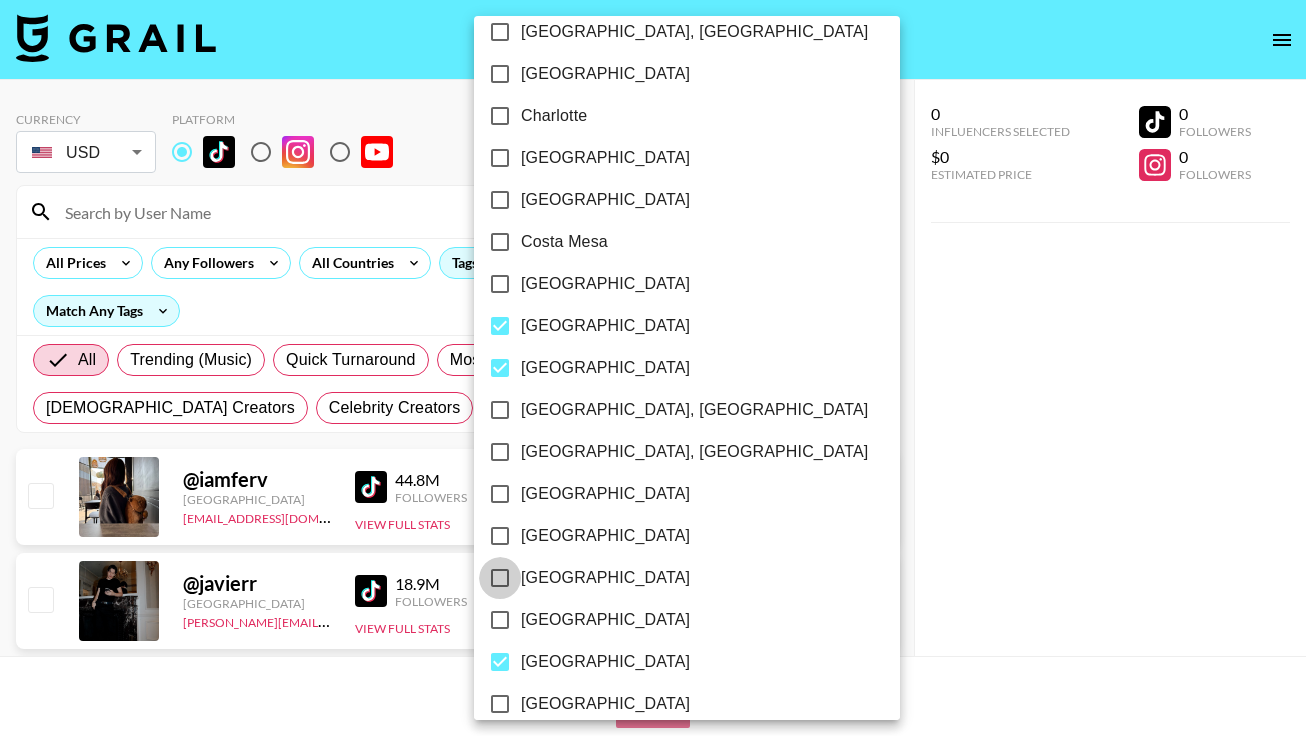 click on "[GEOGRAPHIC_DATA]" at bounding box center [500, 578] 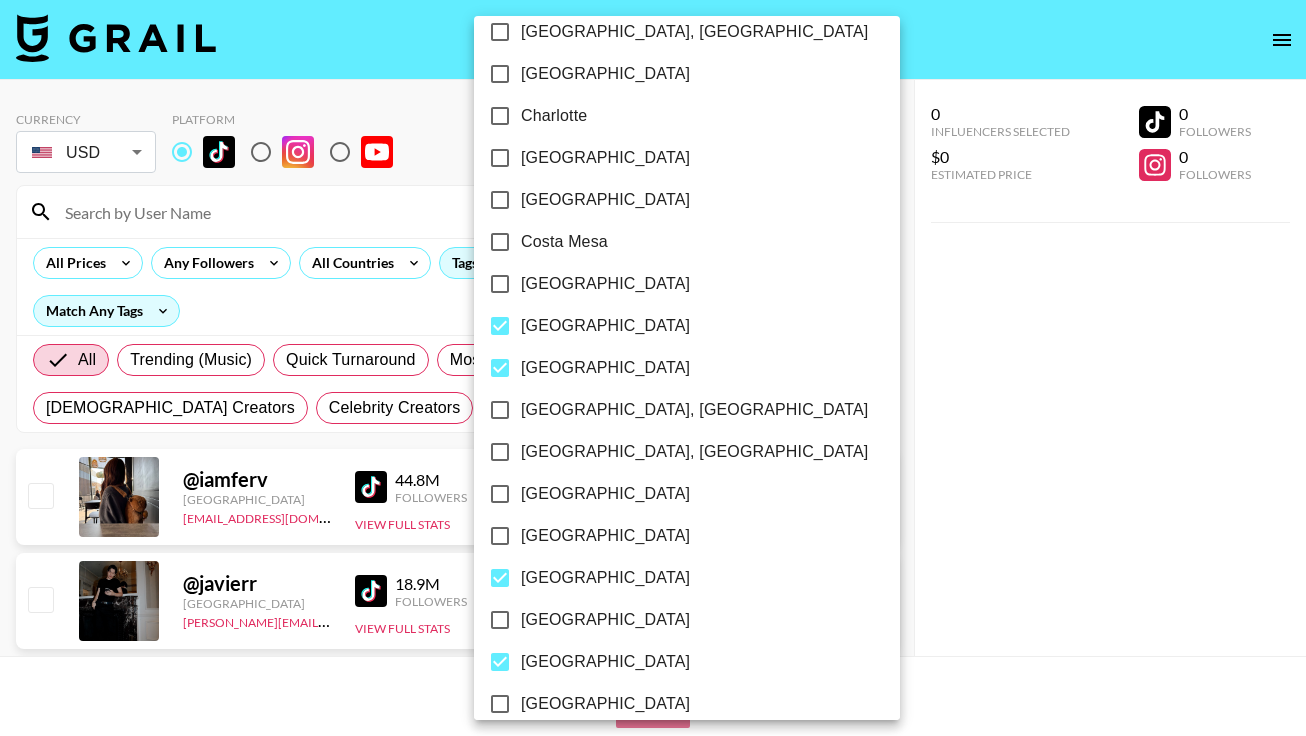 scroll, scrollTop: 560, scrollLeft: 0, axis: vertical 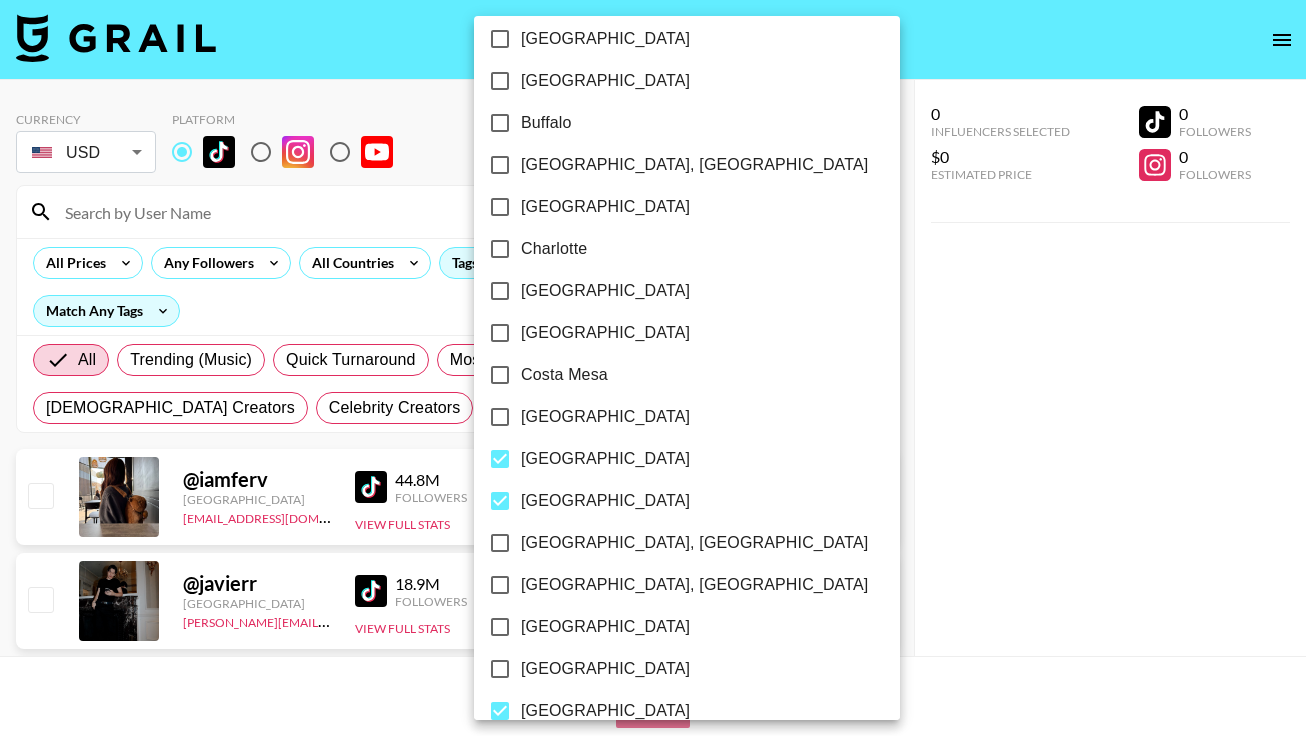 click on "[GEOGRAPHIC_DATA]" at bounding box center [500, 417] 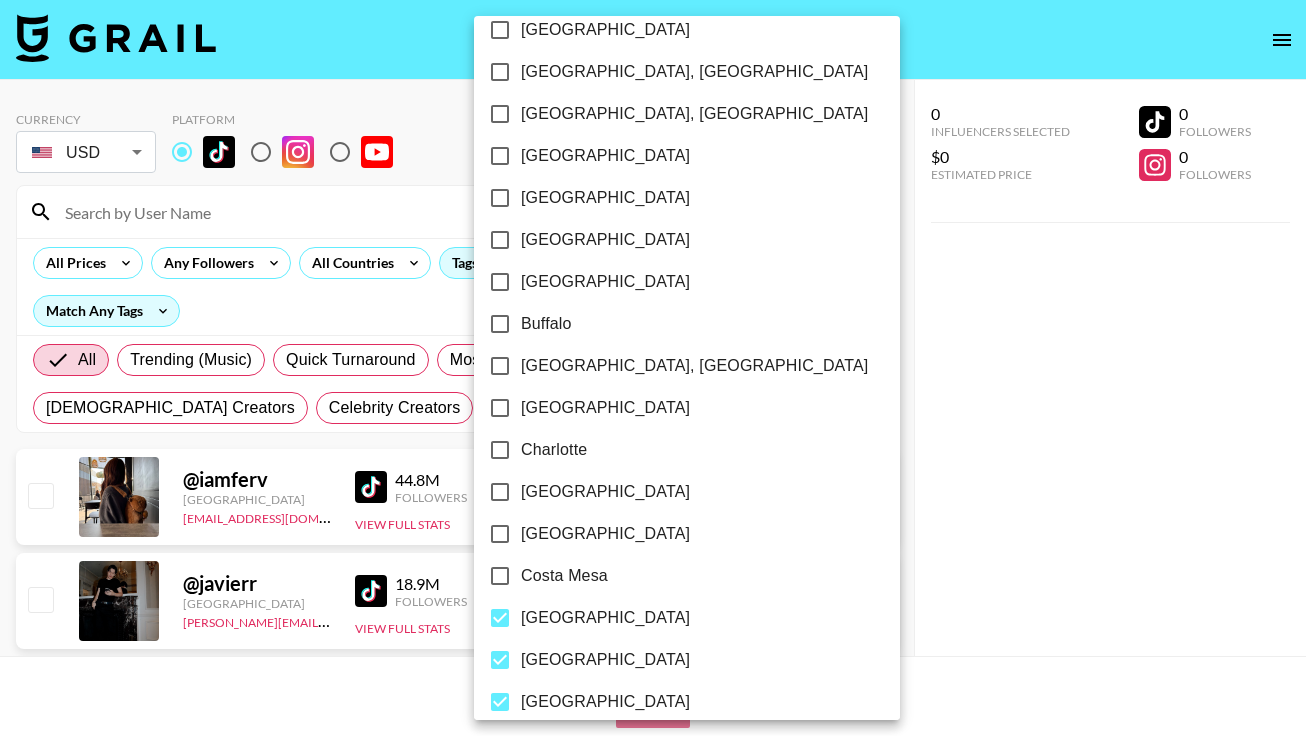 scroll, scrollTop: 333, scrollLeft: 0, axis: vertical 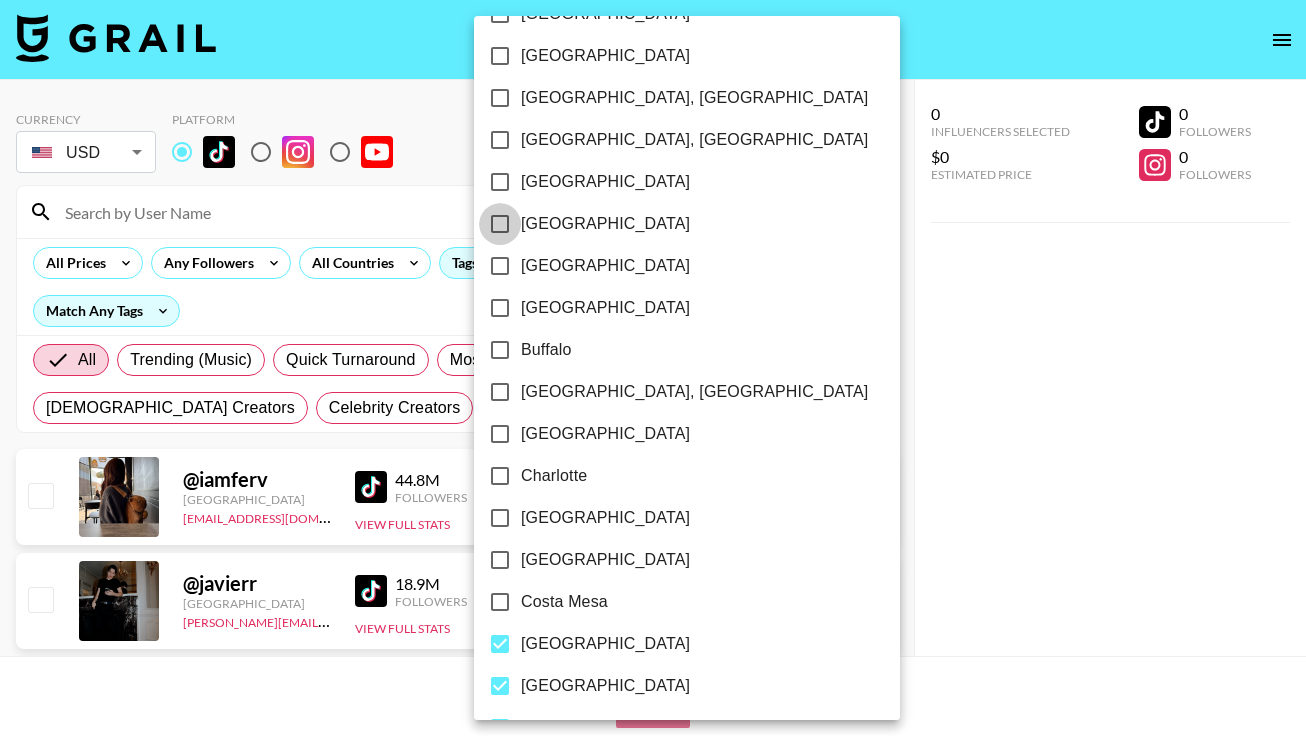 click on "[GEOGRAPHIC_DATA]" at bounding box center (500, 224) 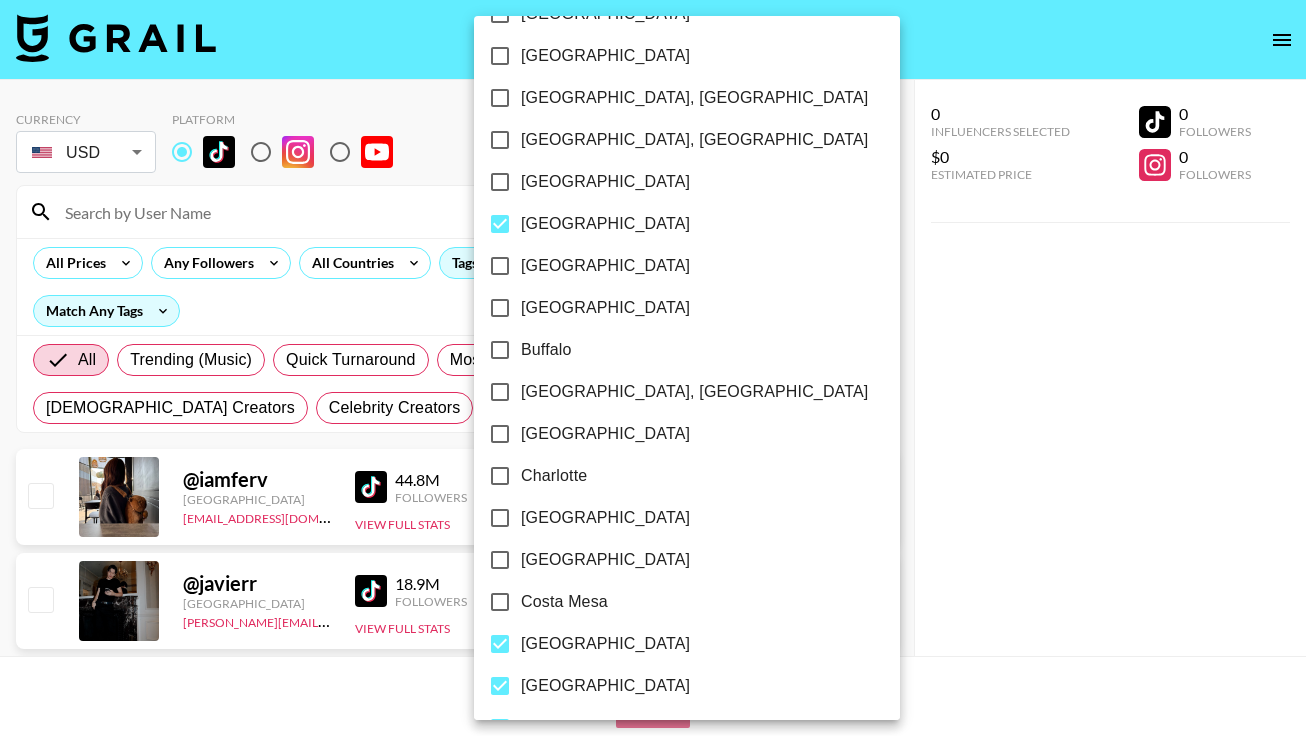 click on "Buffalo" at bounding box center (500, 350) 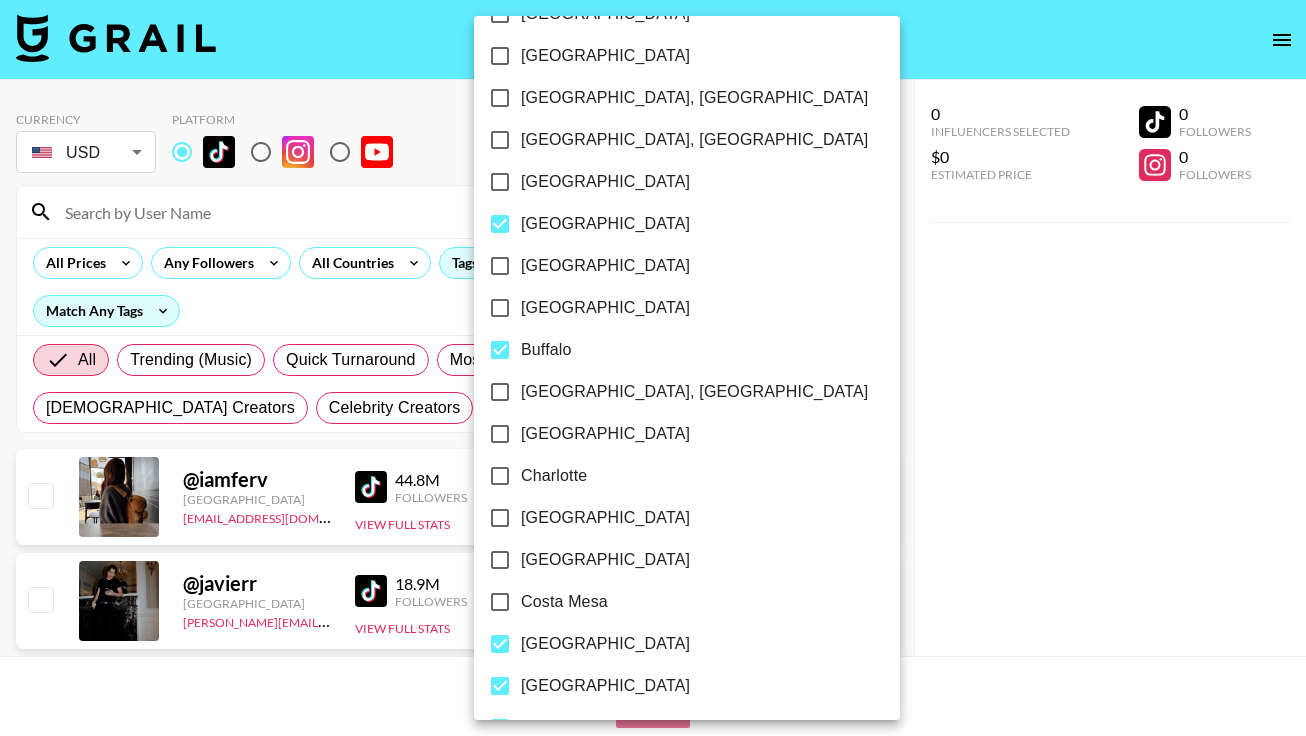 click on "Charlotte" at bounding box center (500, 476) 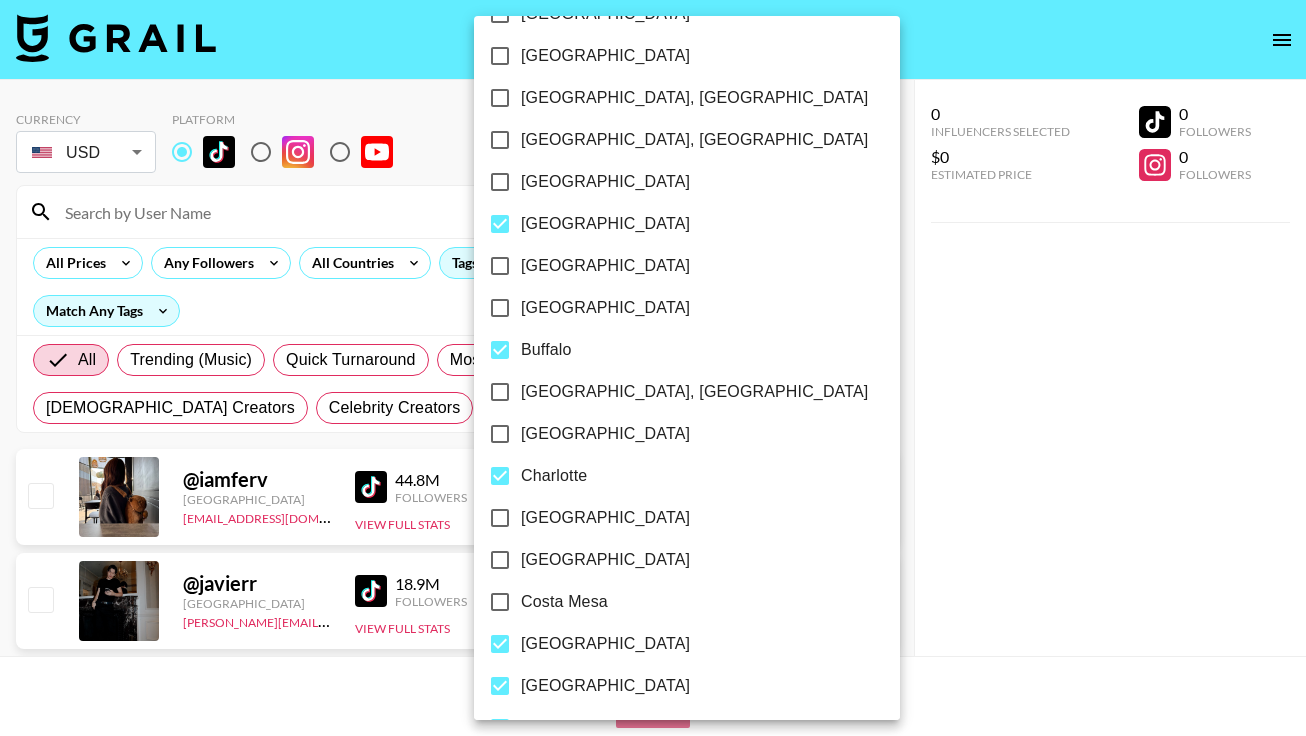 click on "[GEOGRAPHIC_DATA]" at bounding box center [500, 518] 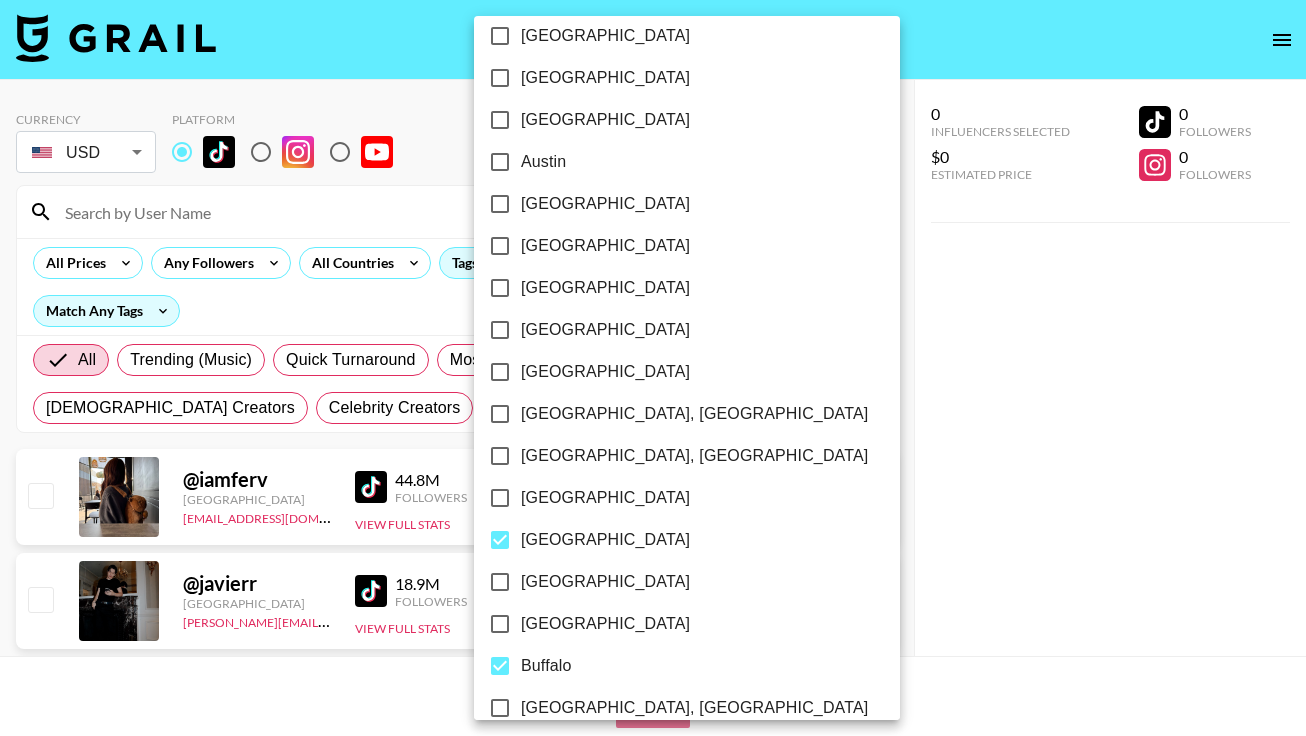 scroll, scrollTop: 0, scrollLeft: 0, axis: both 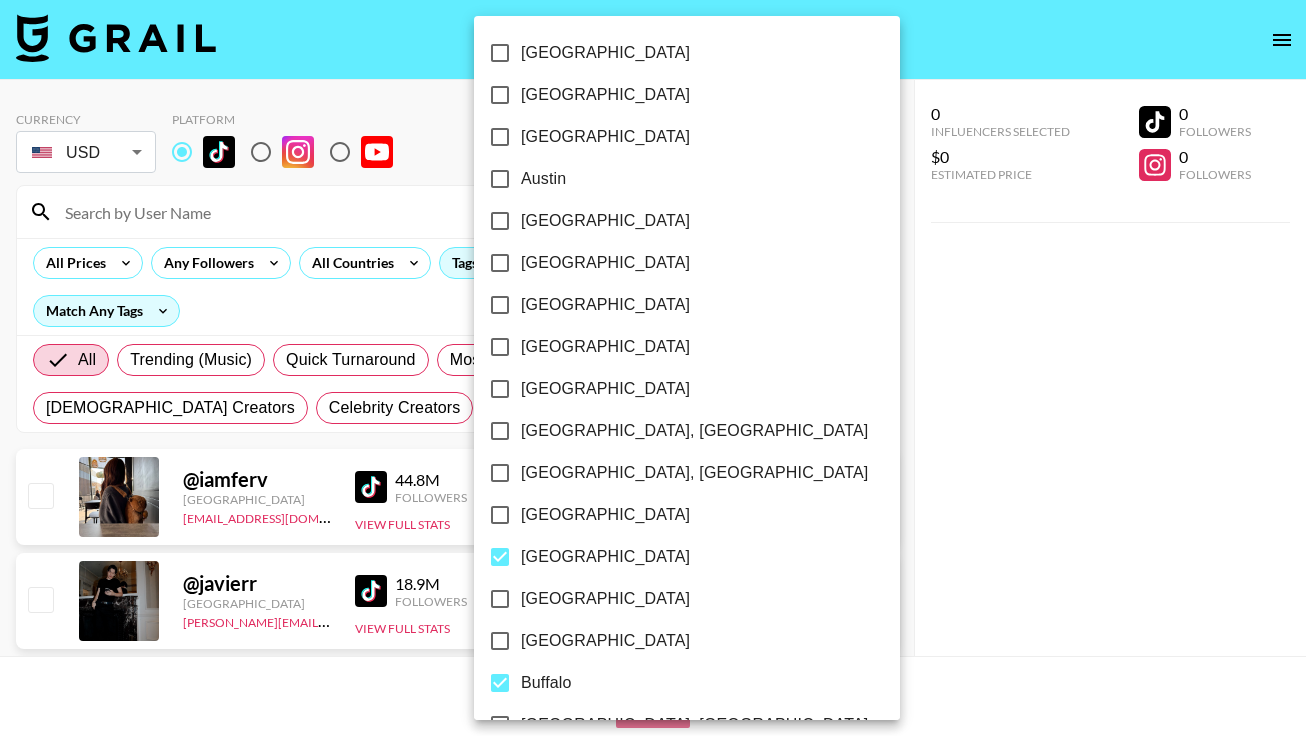 click on "[GEOGRAPHIC_DATA], [GEOGRAPHIC_DATA]" at bounding box center (500, 473) 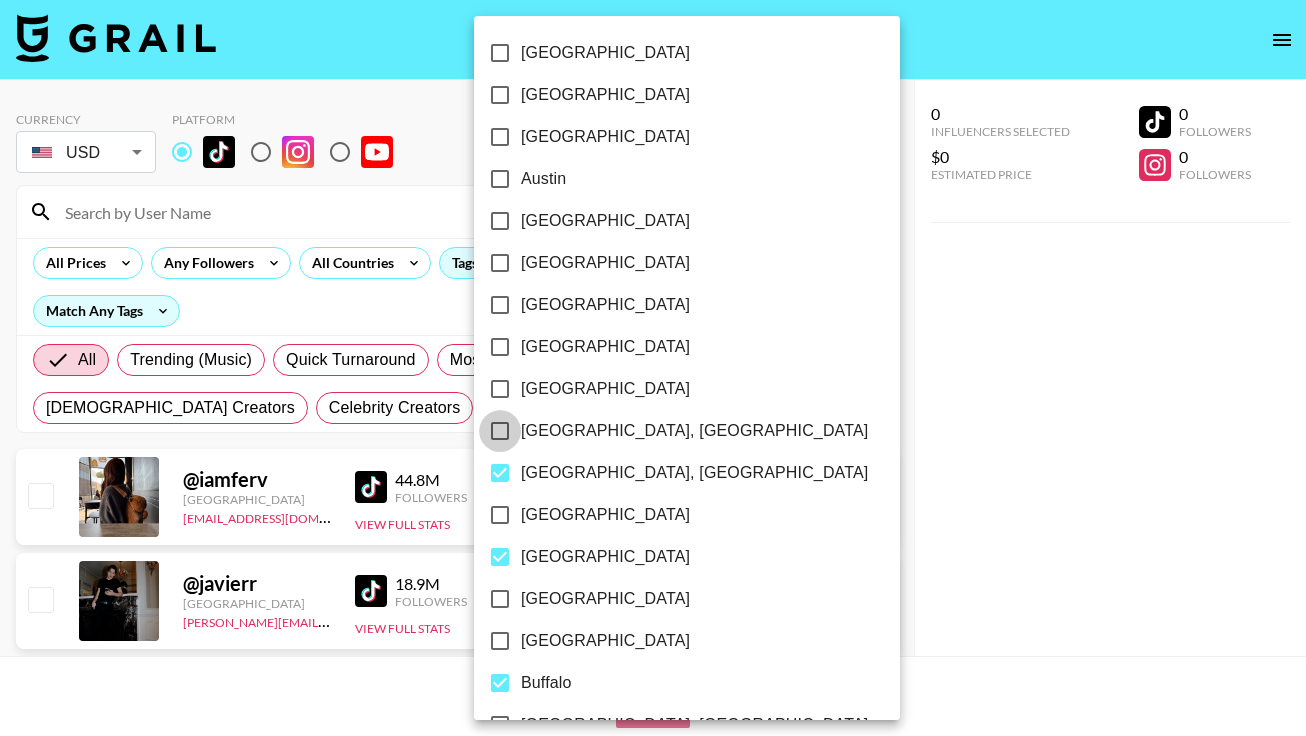 click on "[GEOGRAPHIC_DATA], [GEOGRAPHIC_DATA]" at bounding box center [500, 431] 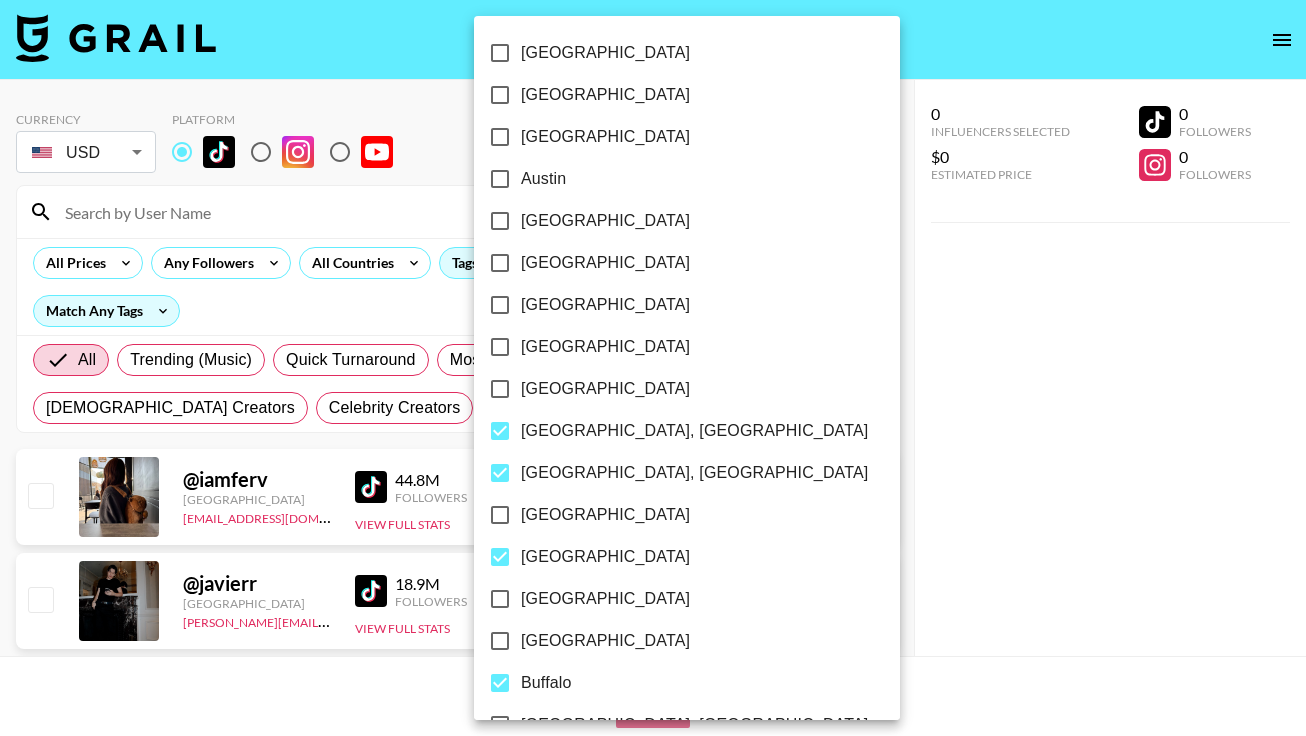 click on "[GEOGRAPHIC_DATA], [GEOGRAPHIC_DATA]" at bounding box center (500, 473) 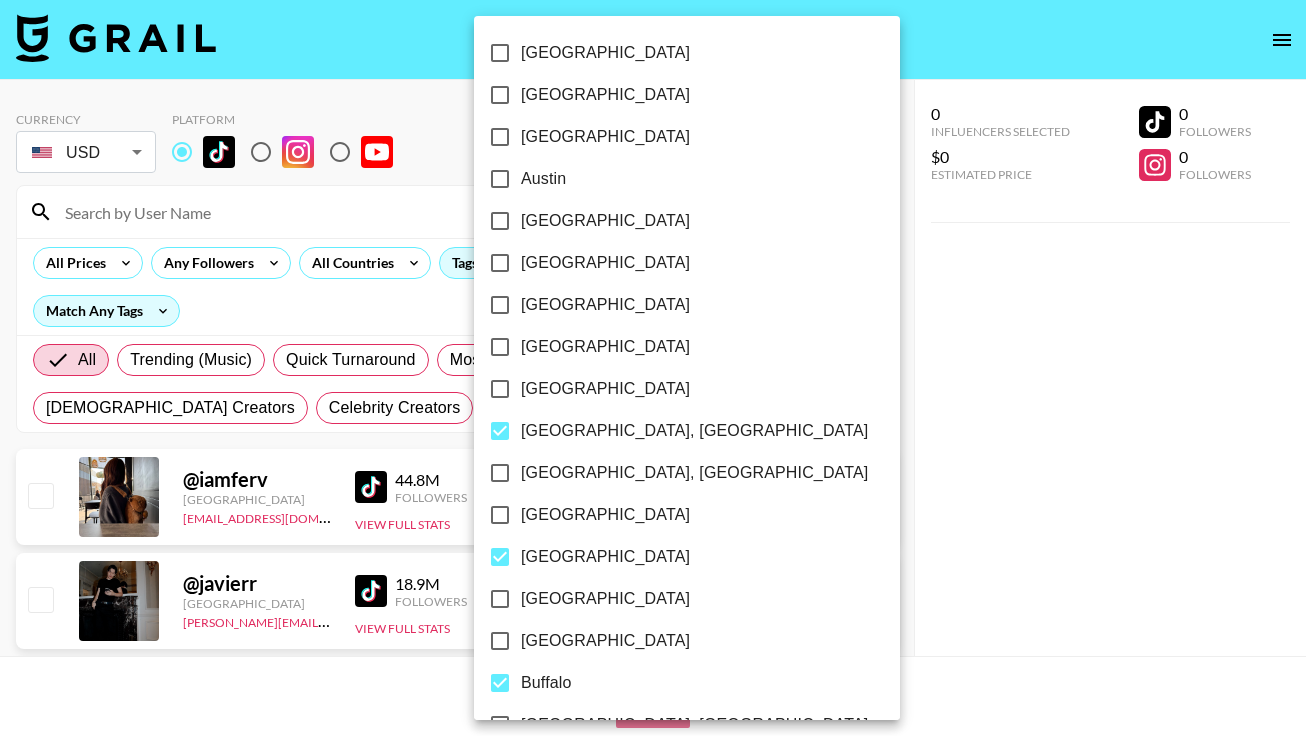 click on "[GEOGRAPHIC_DATA]" at bounding box center [500, 221] 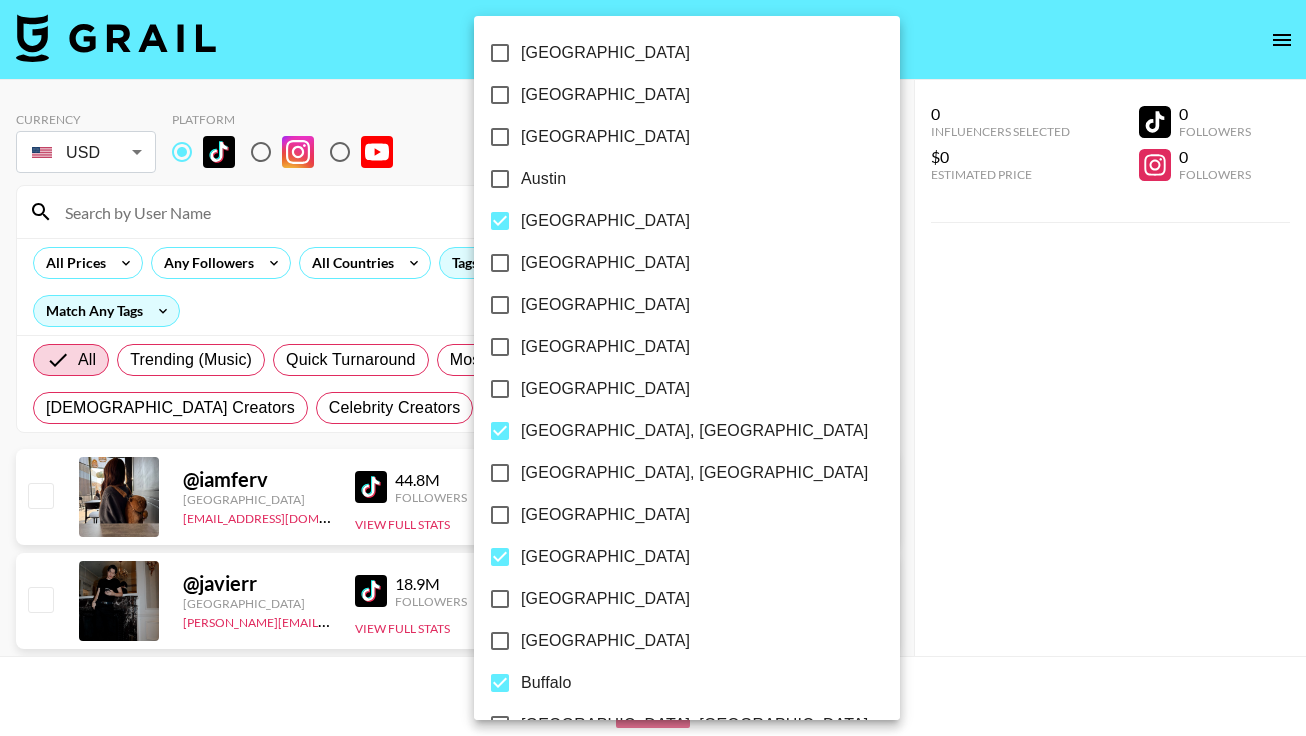 click on "Austin" at bounding box center (500, 179) 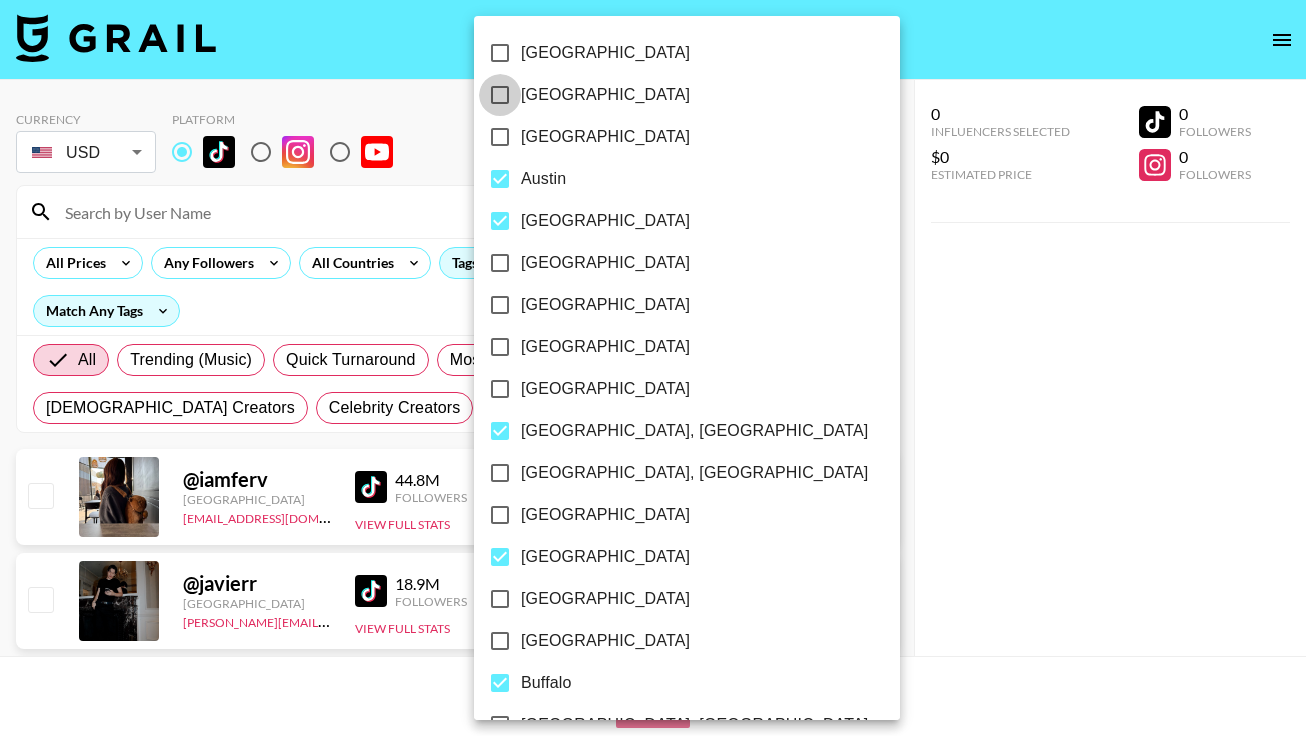 click on "[GEOGRAPHIC_DATA]" at bounding box center (500, 95) 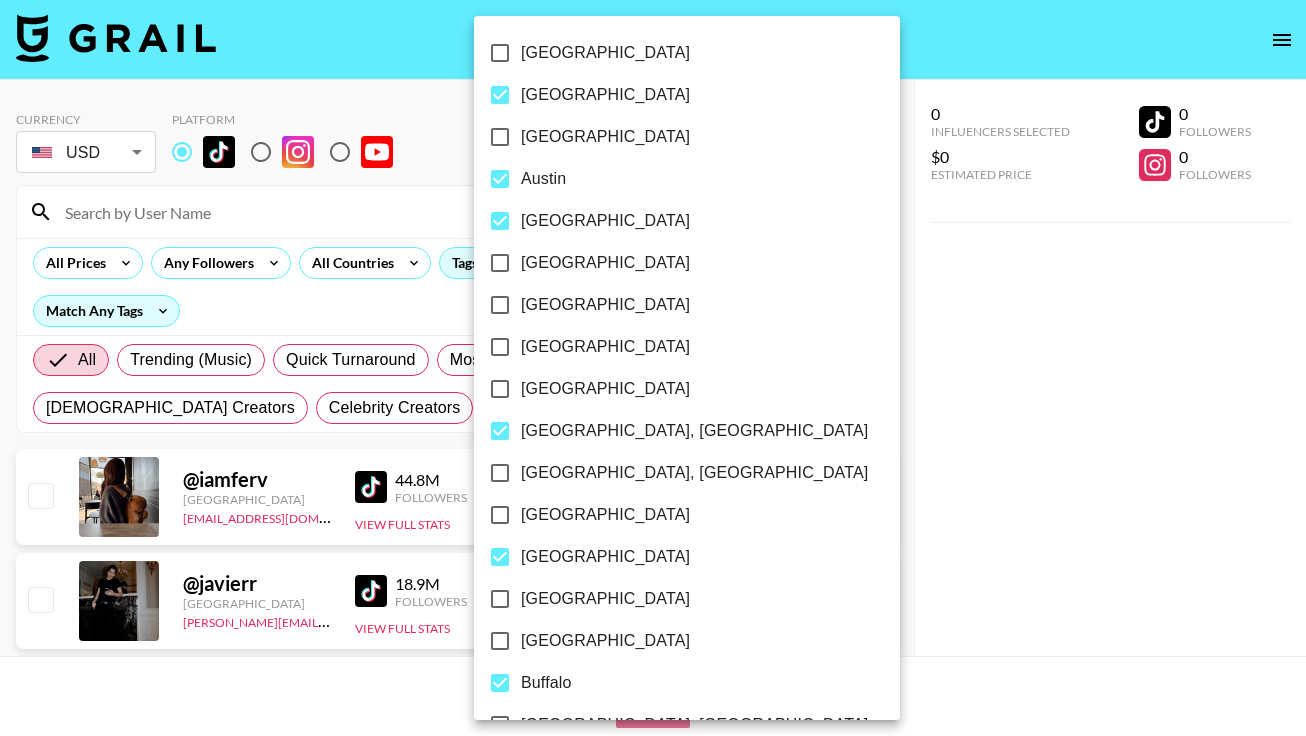click at bounding box center [653, 368] 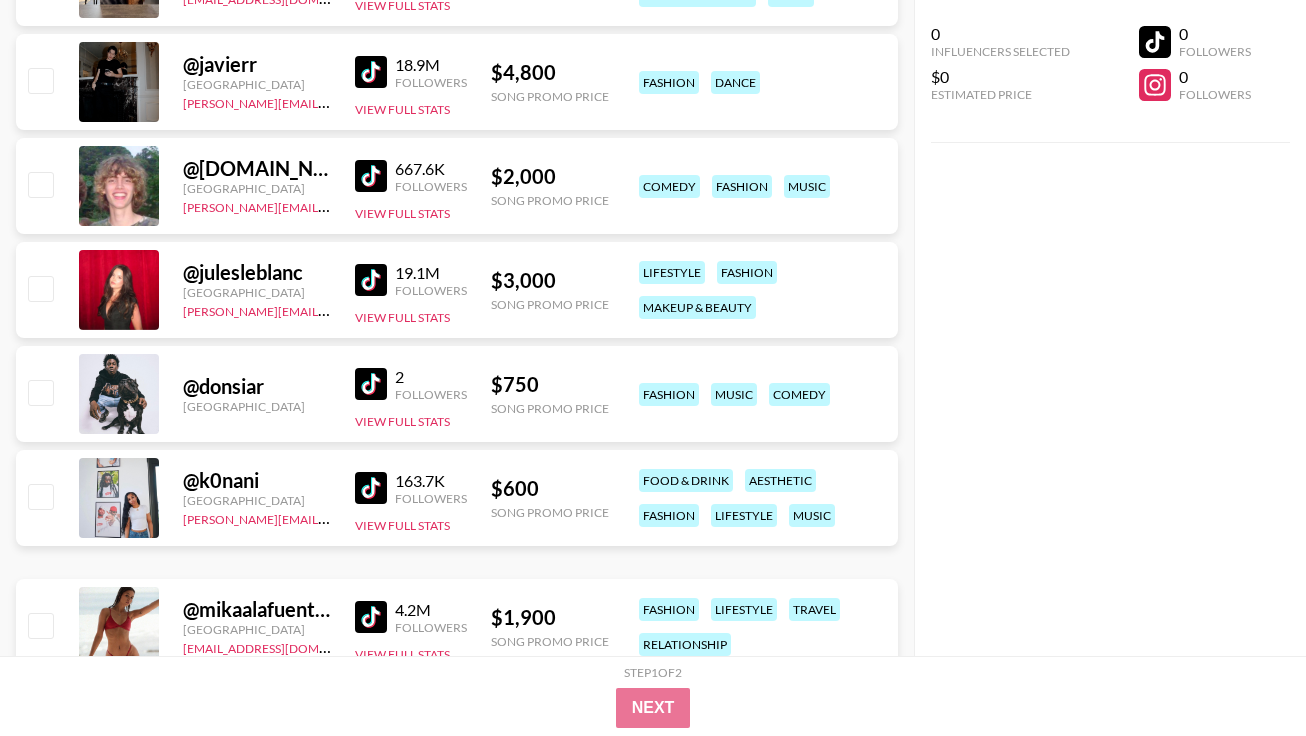 scroll, scrollTop: 604, scrollLeft: 0, axis: vertical 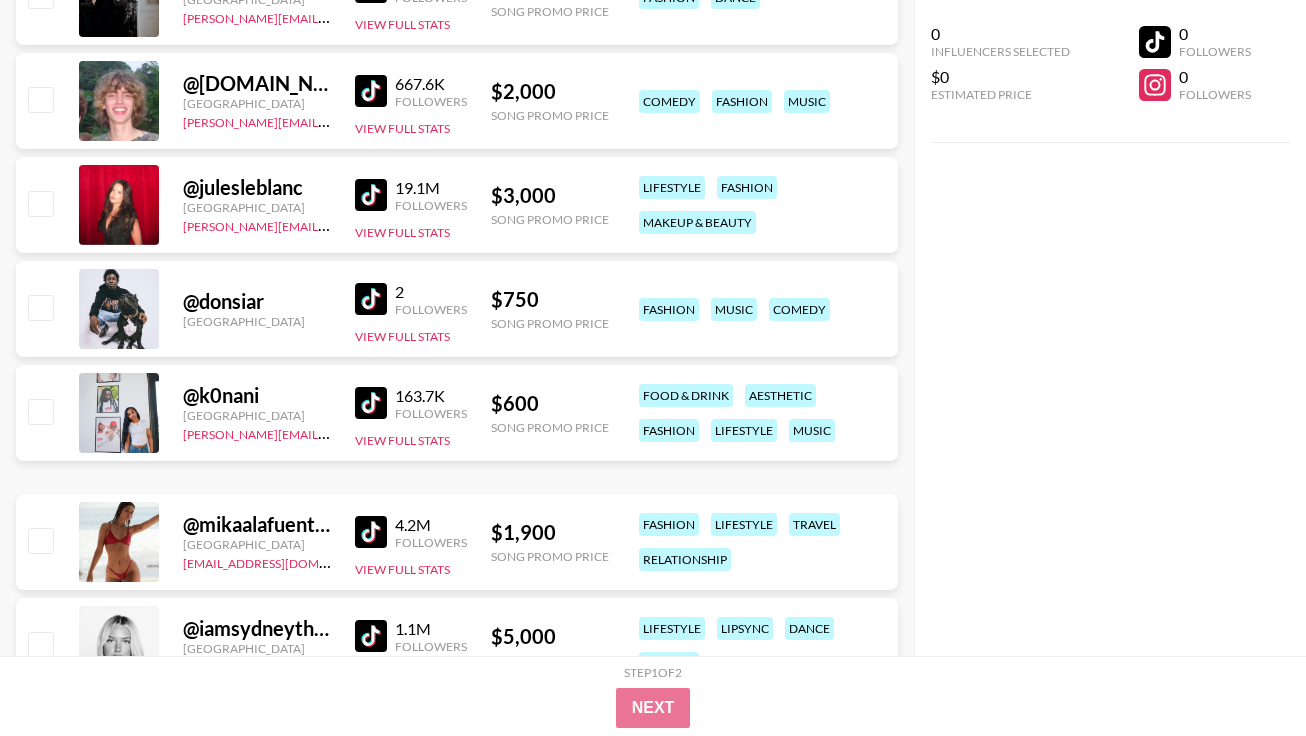 click at bounding box center [371, 299] 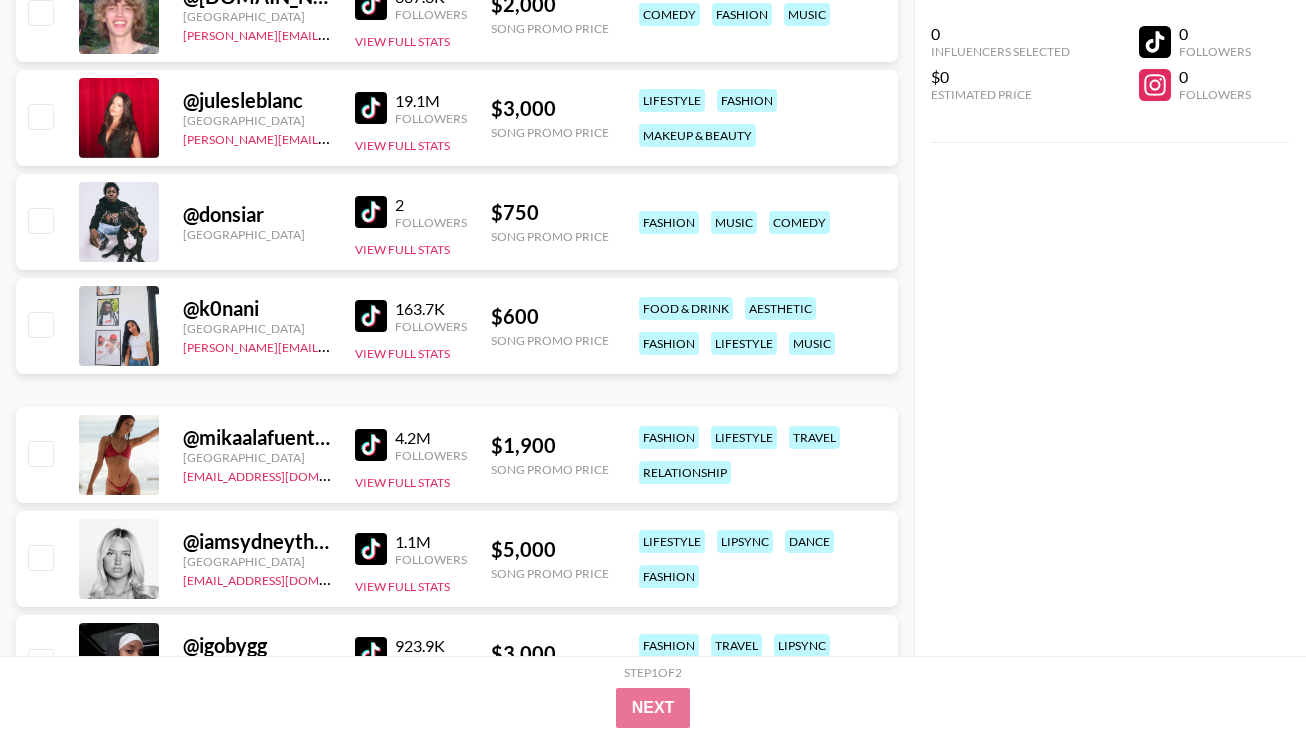 scroll, scrollTop: 811, scrollLeft: 0, axis: vertical 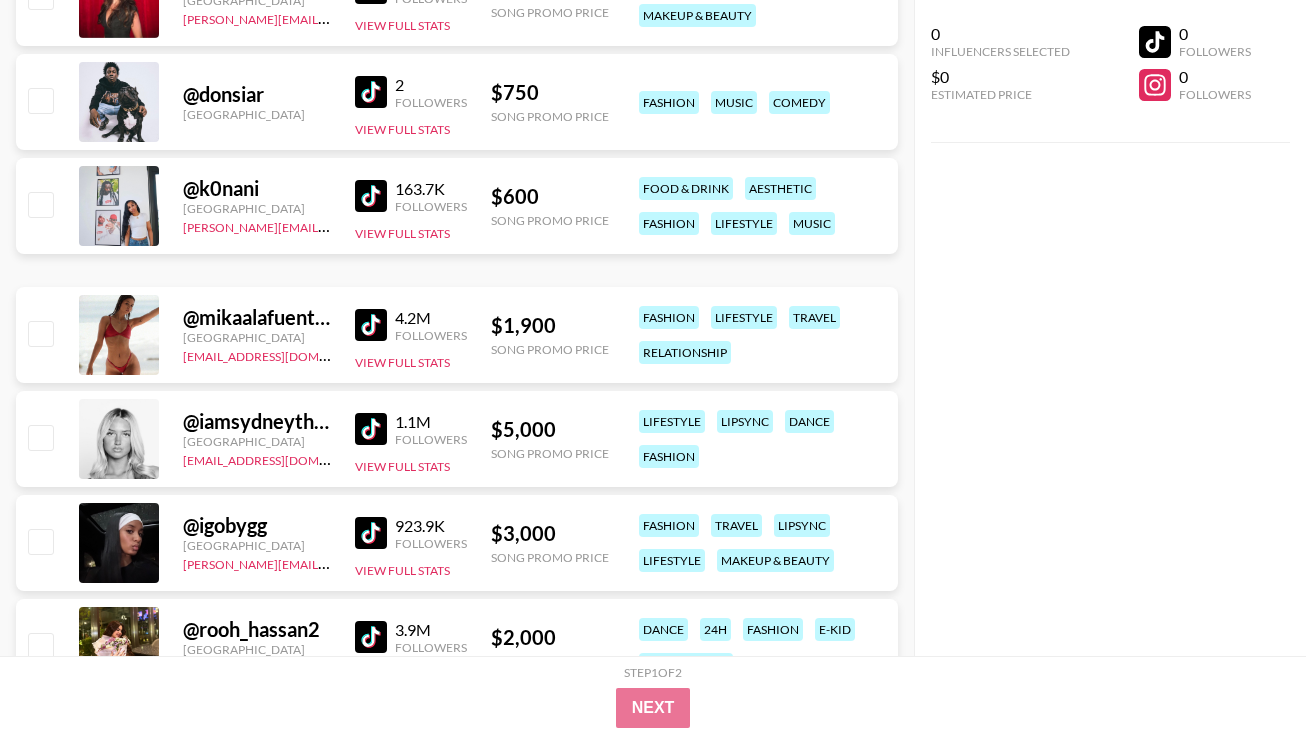 click at bounding box center [371, 196] 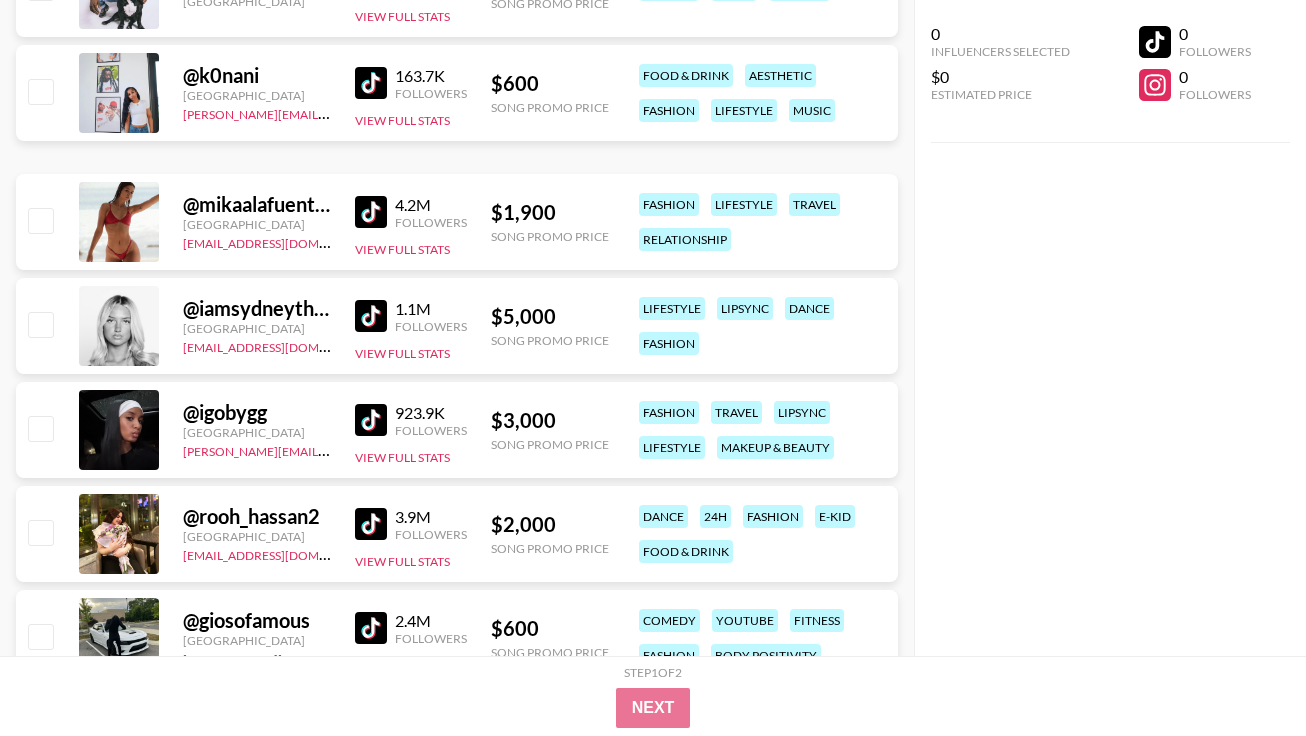 scroll, scrollTop: 966, scrollLeft: 0, axis: vertical 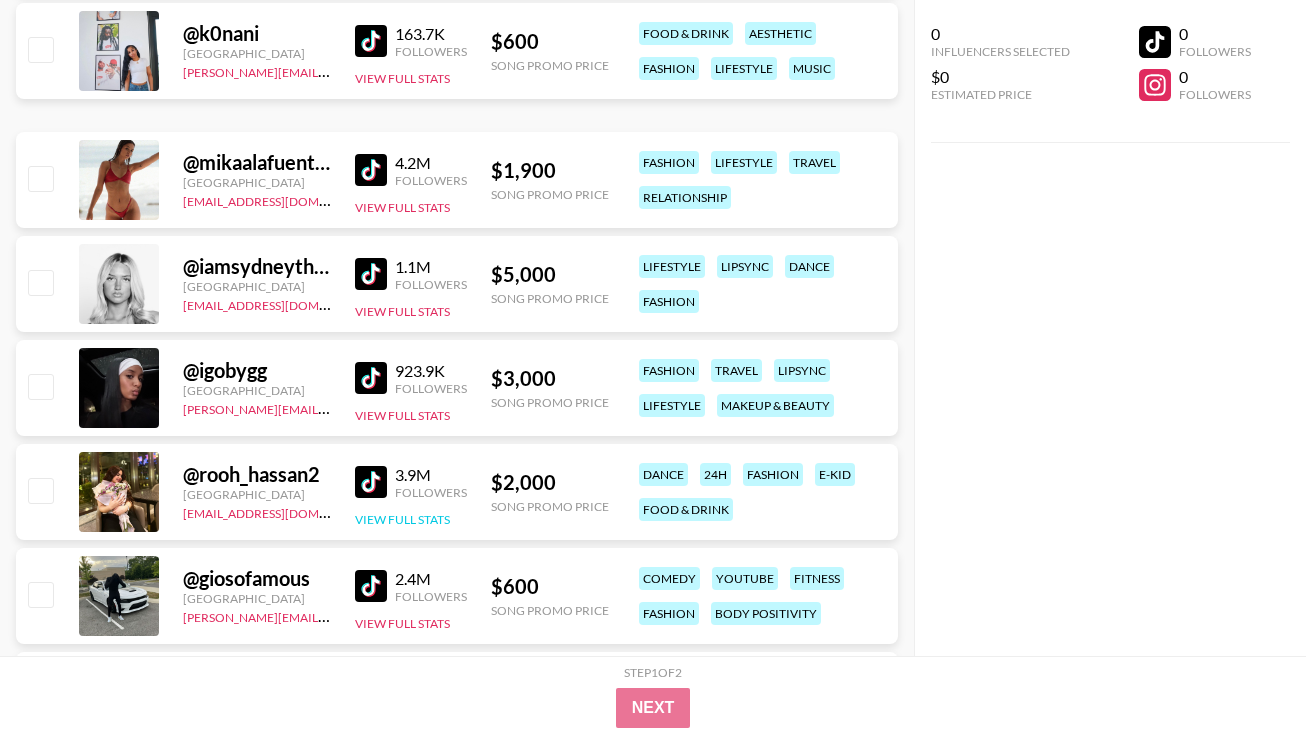 click at bounding box center (375, 41) 